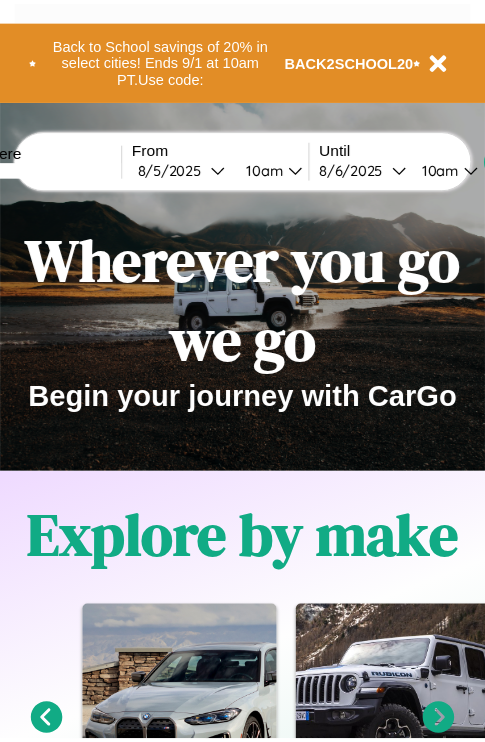 scroll, scrollTop: 0, scrollLeft: 0, axis: both 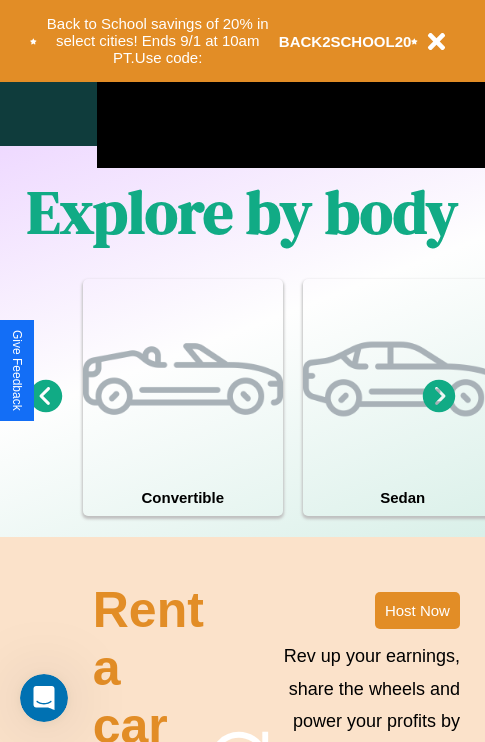 click 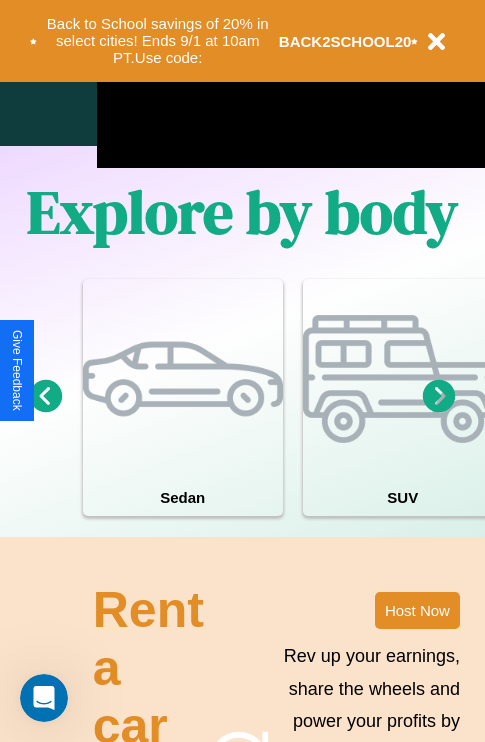 click 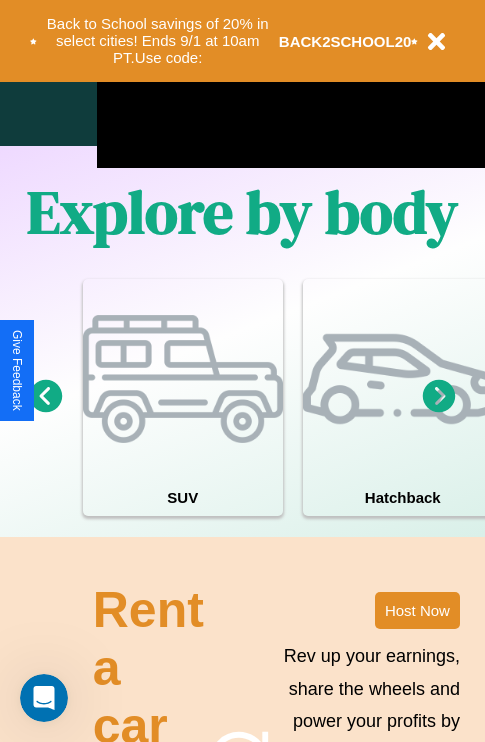 click 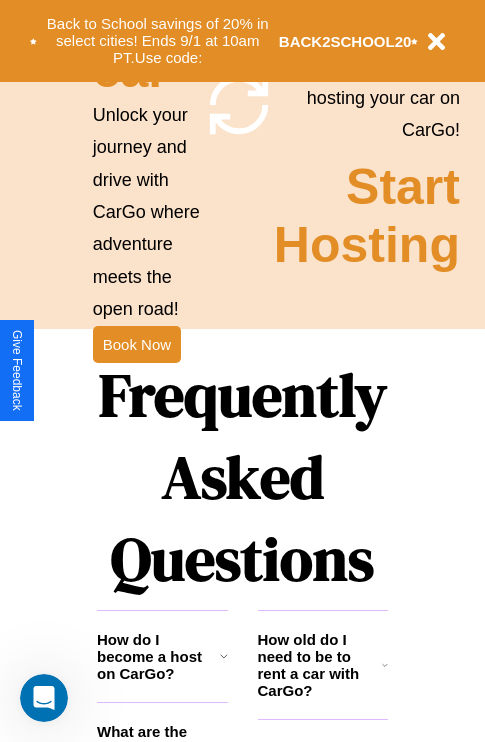 scroll, scrollTop: 1947, scrollLeft: 0, axis: vertical 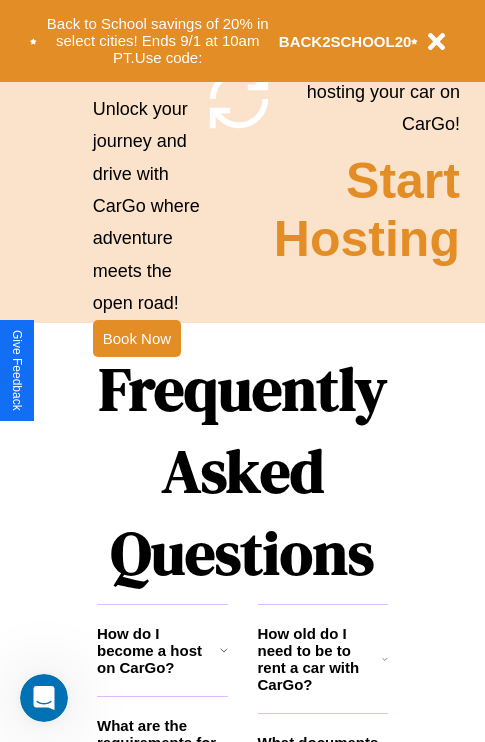 click on "Frequently Asked Questions" at bounding box center (242, 471) 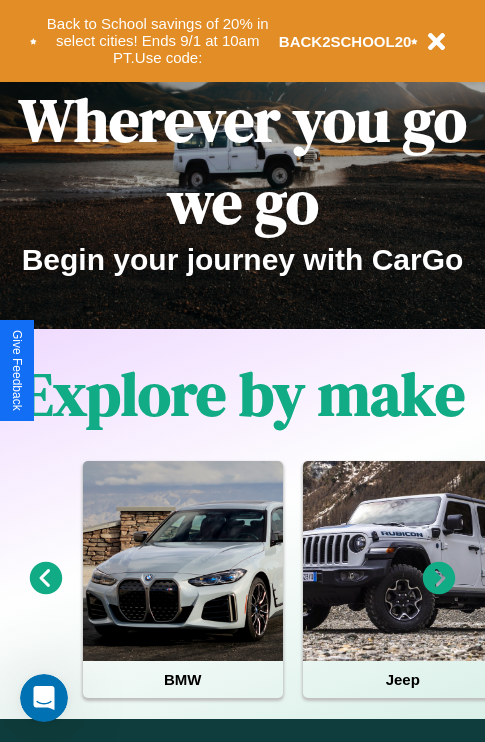 scroll, scrollTop: 0, scrollLeft: 0, axis: both 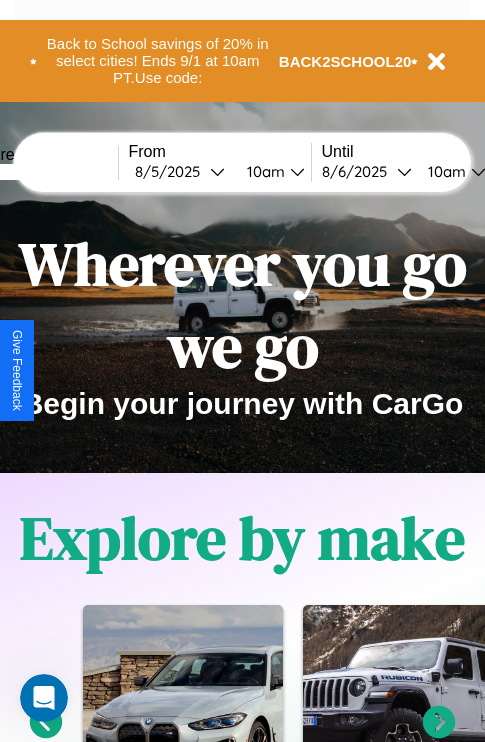 click at bounding box center [43, 172] 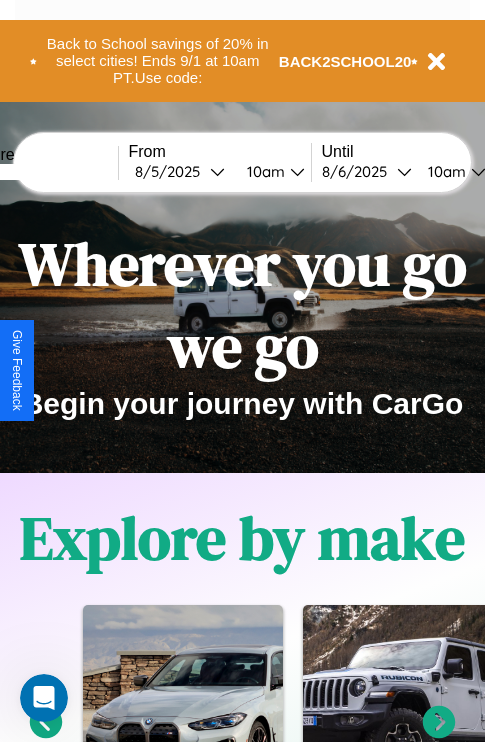 type on "*****" 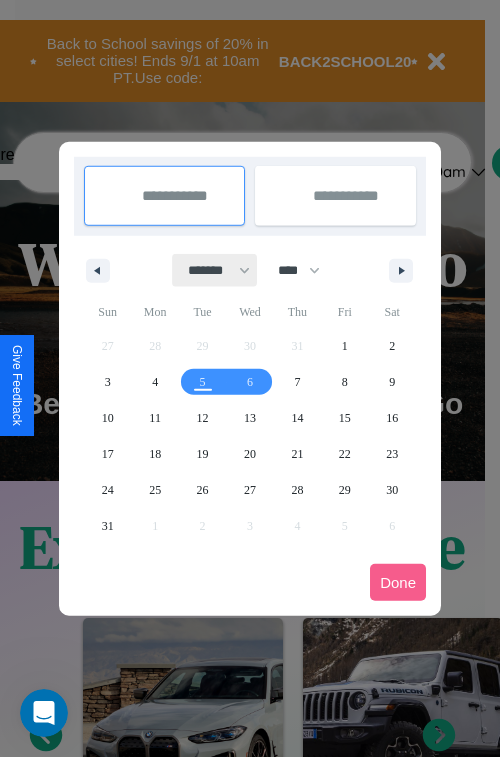 click on "******* ******** ***** ***** *** **** **** ****** ********* ******* ******** ********" at bounding box center [215, 270] 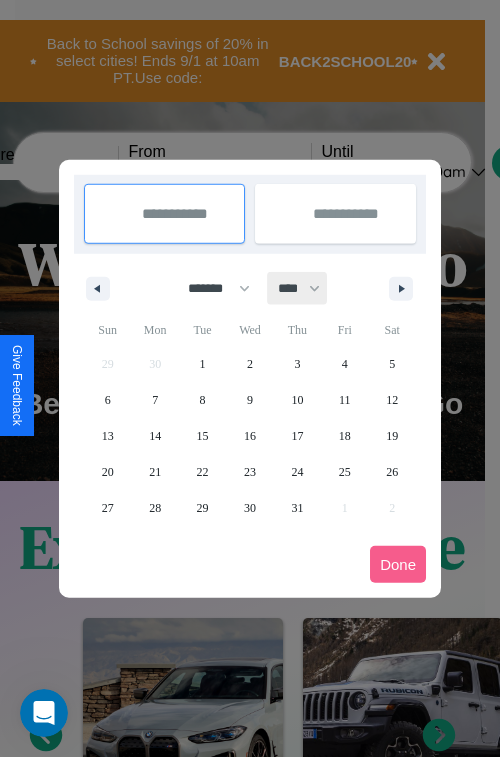 click on "**** **** **** **** **** **** **** **** **** **** **** **** **** **** **** **** **** **** **** **** **** **** **** **** **** **** **** **** **** **** **** **** **** **** **** **** **** **** **** **** **** **** **** **** **** **** **** **** **** **** **** **** **** **** **** **** **** **** **** **** **** **** **** **** **** **** **** **** **** **** **** **** **** **** **** **** **** **** **** **** **** **** **** **** **** **** **** **** **** **** **** **** **** **** **** **** **** **** **** **** **** **** **** **** **** **** **** **** **** **** **** **** **** **** **** **** **** **** **** **** ****" at bounding box center (298, 288) 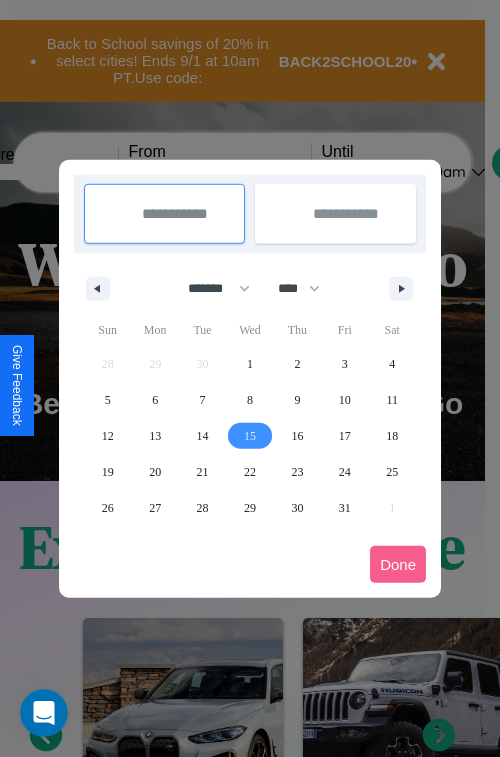click on "15" at bounding box center [250, 436] 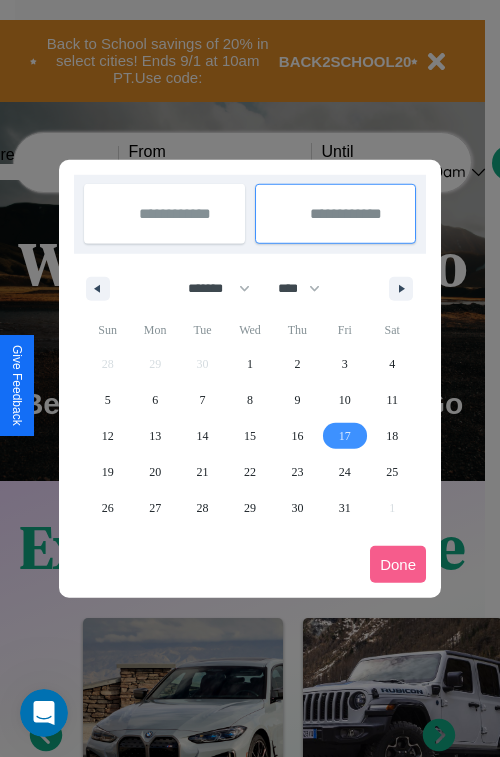 click on "17" at bounding box center [345, 436] 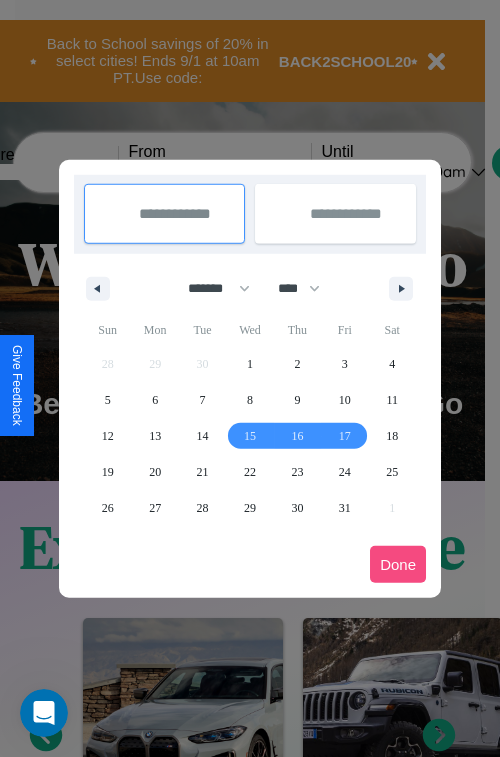 click on "Done" at bounding box center [398, 564] 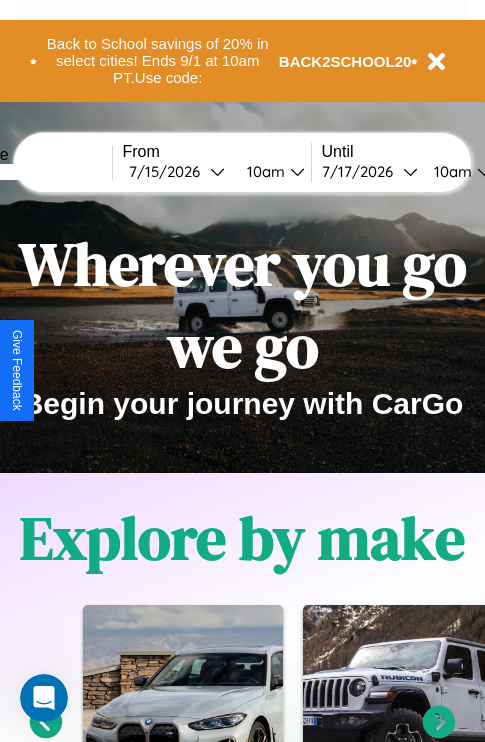 scroll, scrollTop: 0, scrollLeft: 73, axis: horizontal 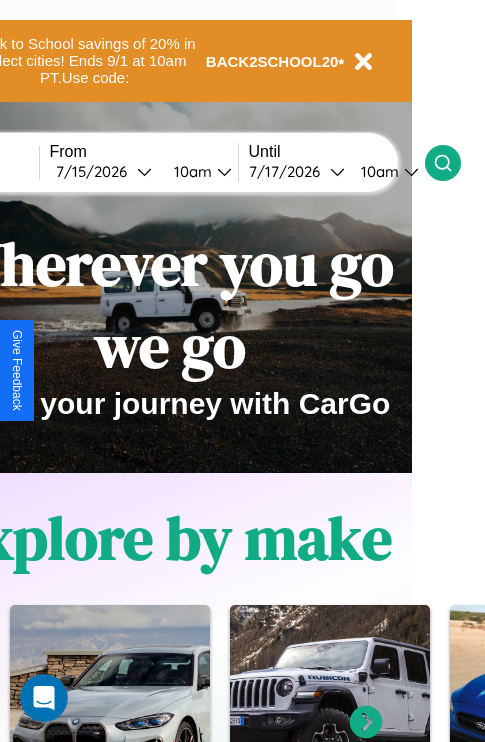 click 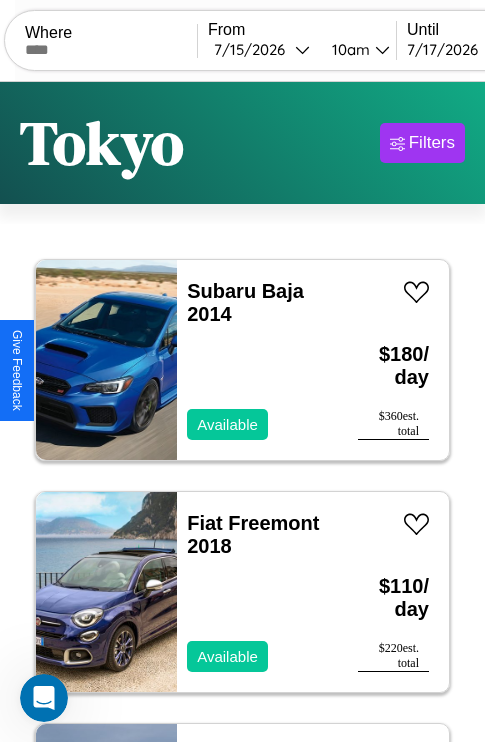 scroll, scrollTop: 95, scrollLeft: 0, axis: vertical 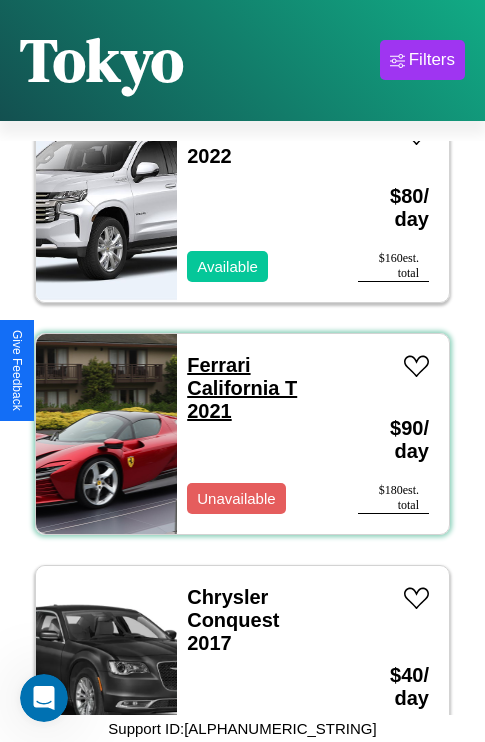 click on "Ferrari   California T   2021" at bounding box center [242, 388] 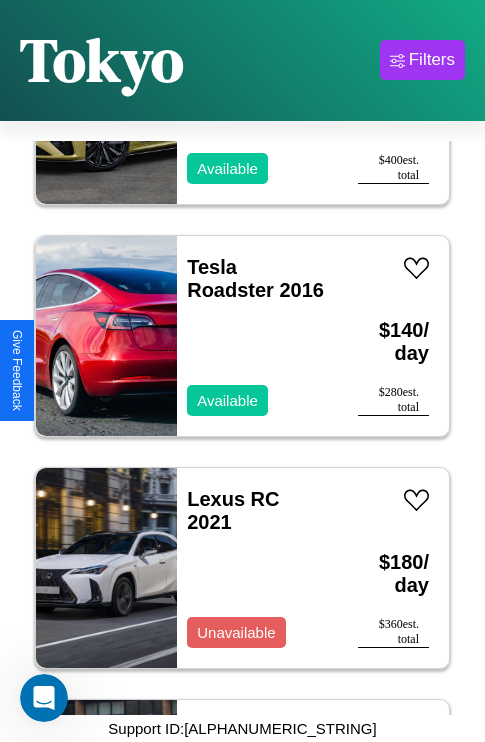 scroll, scrollTop: 7731, scrollLeft: 0, axis: vertical 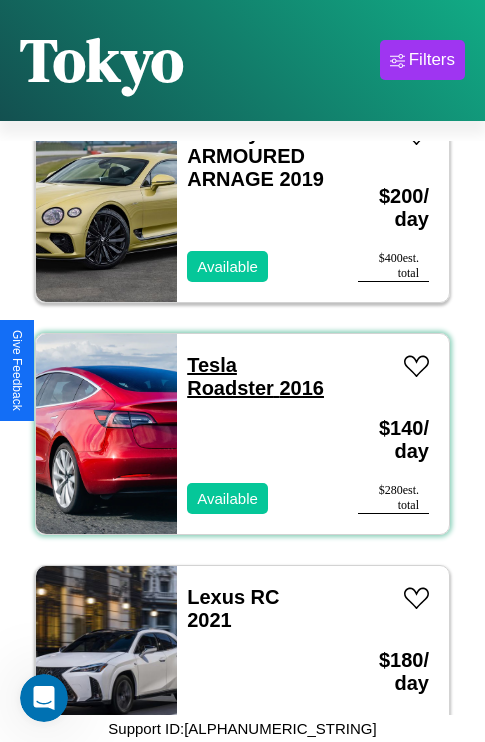 click on "Tesla   Roadster   2016" at bounding box center (255, 376) 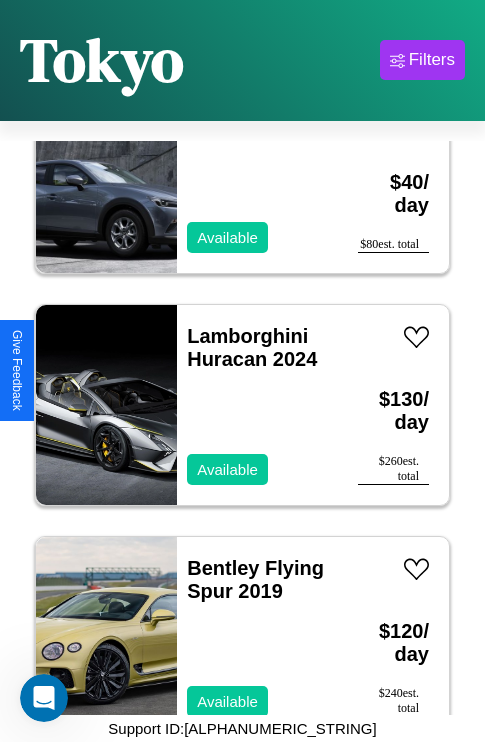 scroll, scrollTop: 14923, scrollLeft: 0, axis: vertical 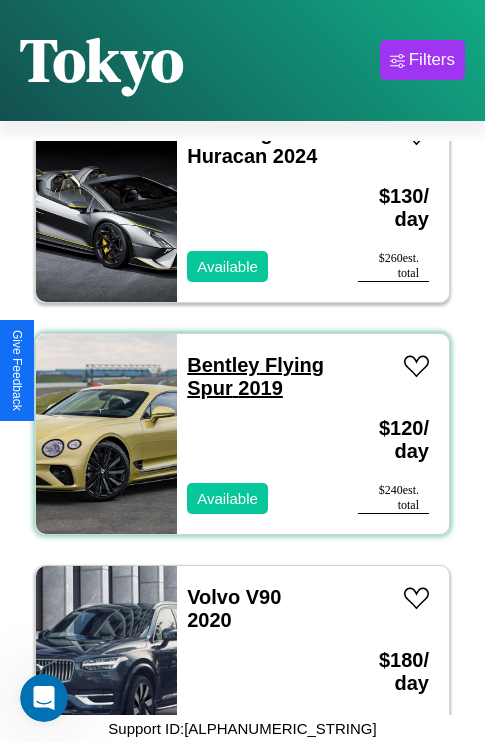 click on "Bentley   Flying Spur   2019" at bounding box center (255, 376) 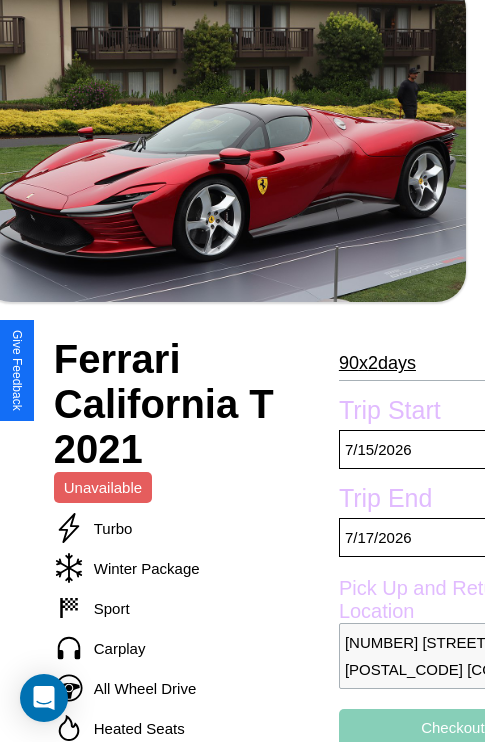 scroll, scrollTop: 458, scrollLeft: 84, axis: both 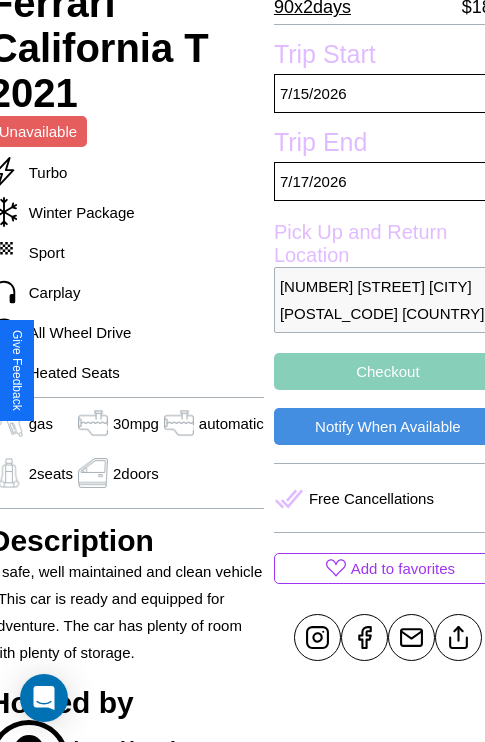 click on "Checkout" at bounding box center [388, 371] 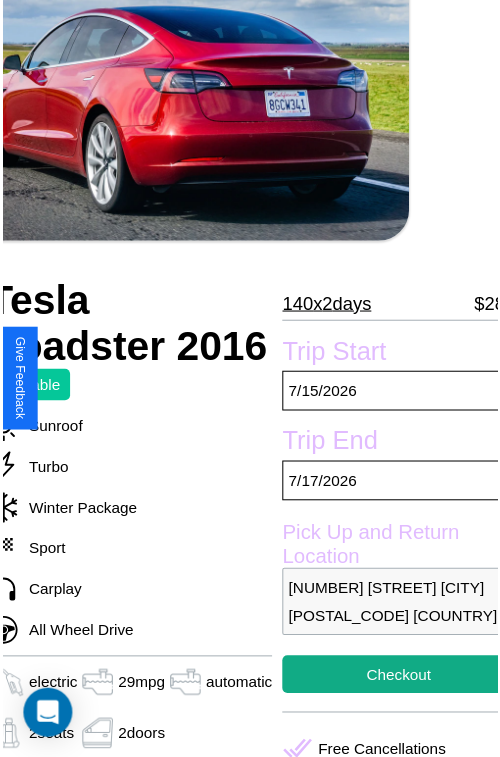 scroll, scrollTop: 130, scrollLeft: 96, axis: both 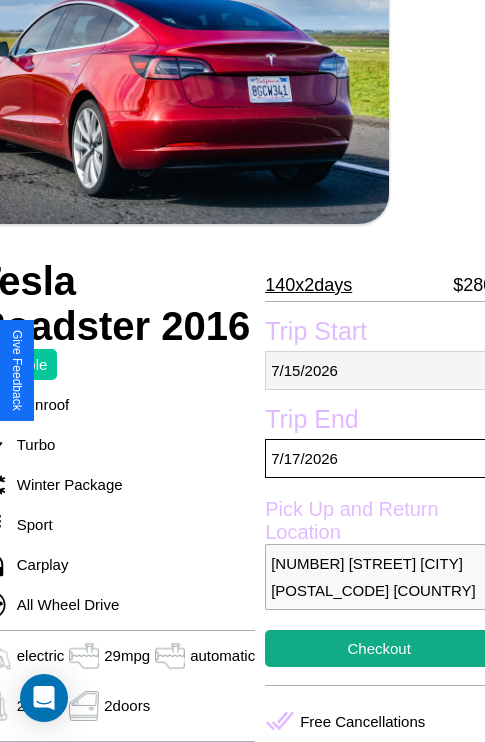 click on "[MONTH] / [DAY] / [YEAR]" at bounding box center [379, 370] 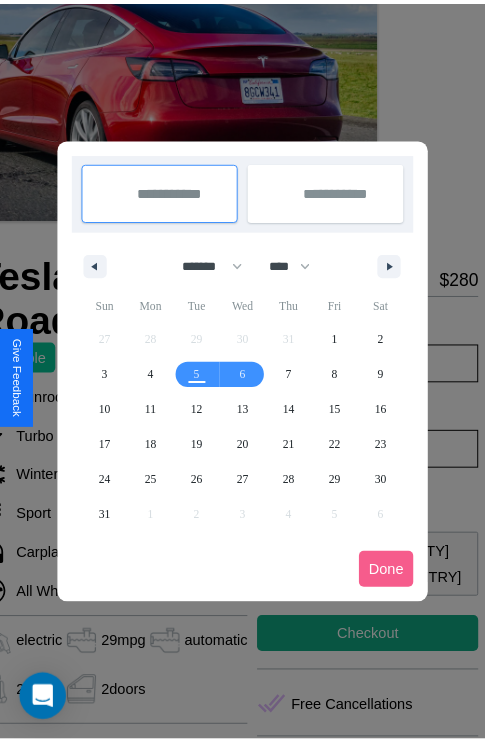 scroll, scrollTop: 0, scrollLeft: 96, axis: horizontal 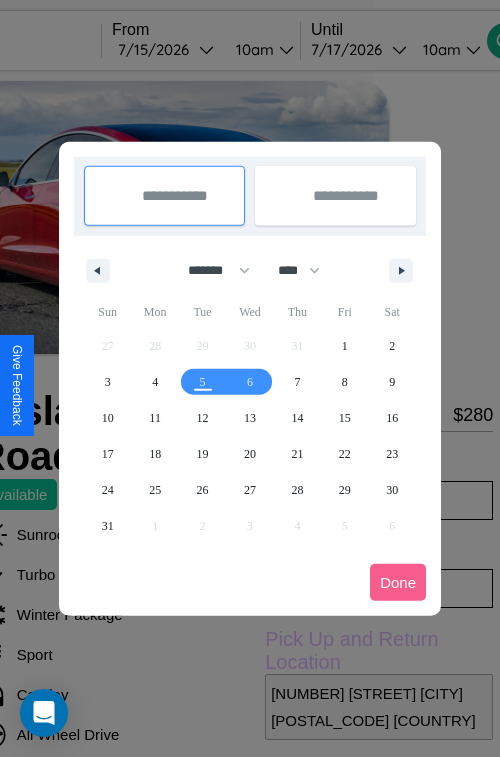 click at bounding box center [250, 378] 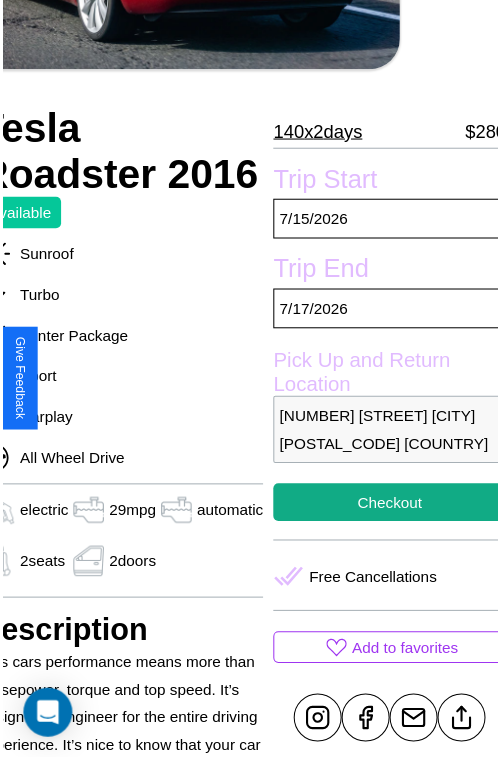 scroll, scrollTop: 550, scrollLeft: 96, axis: both 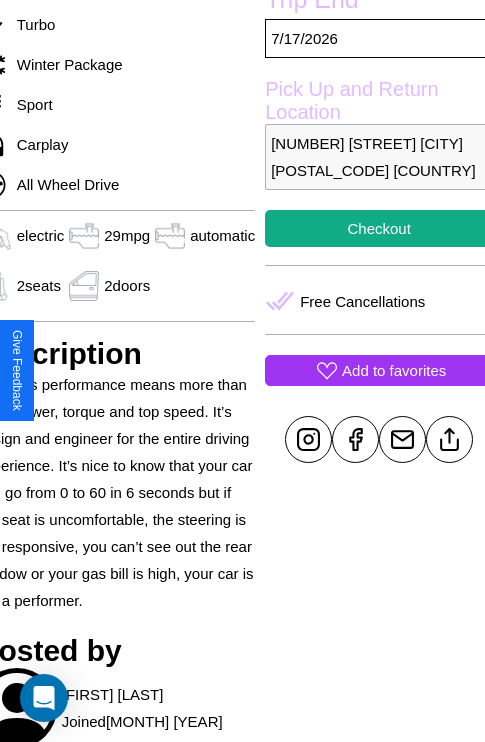 click on "Add to favorites" at bounding box center [394, 370] 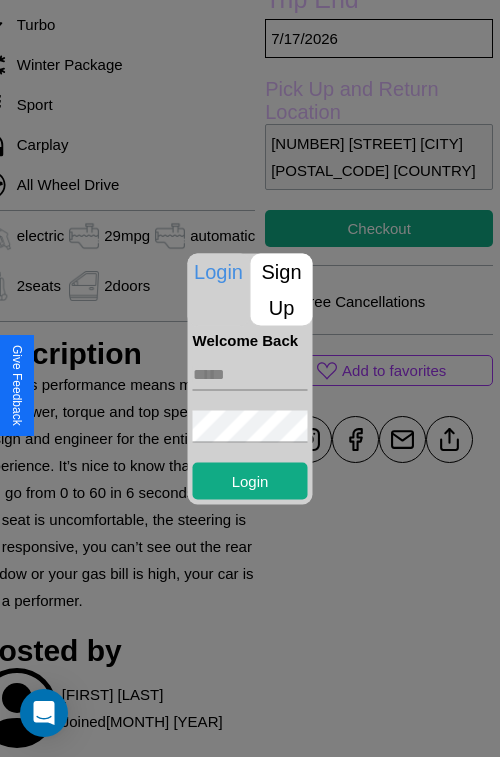 click on "Sign Up" at bounding box center (282, 289) 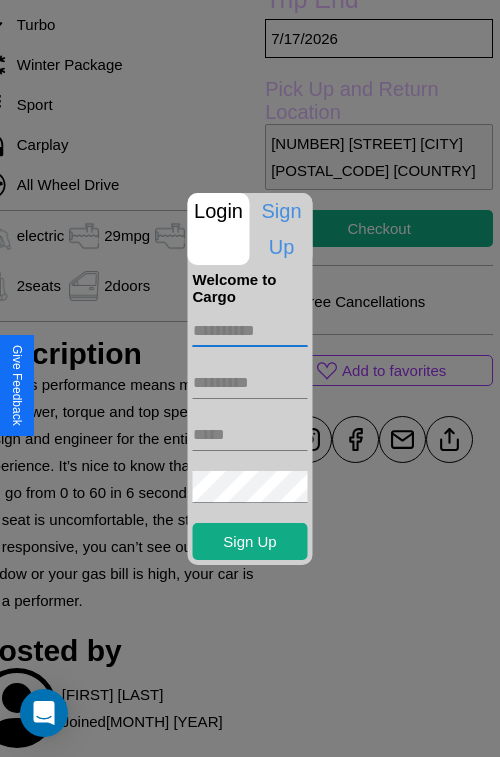 click at bounding box center (250, 331) 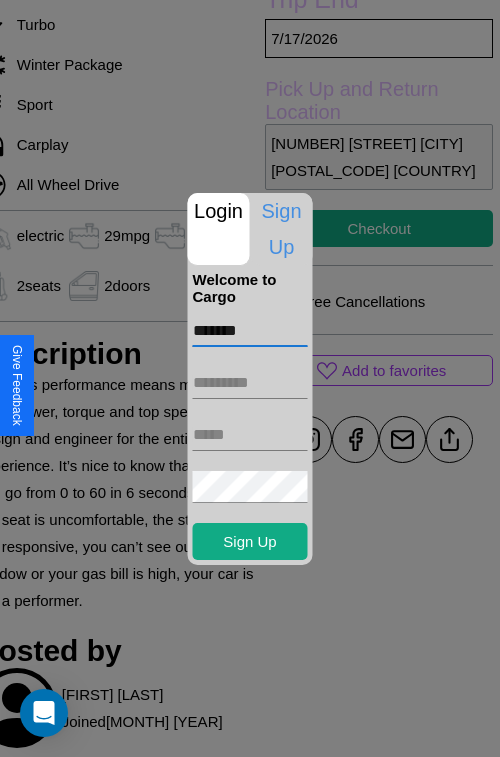 type on "*******" 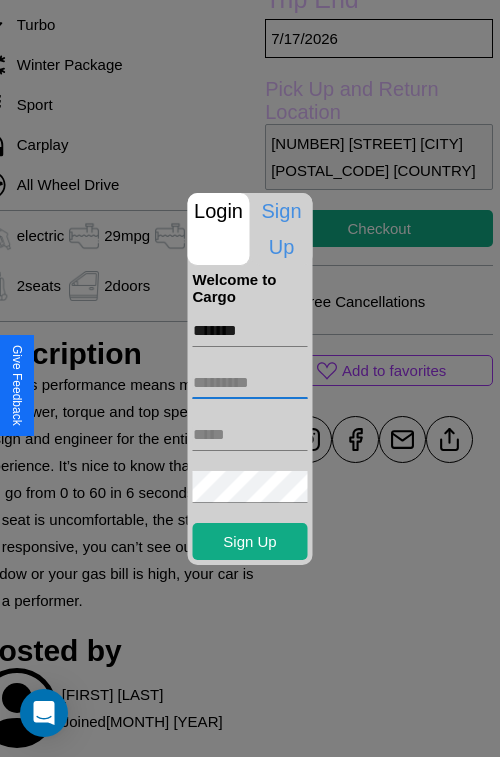 click at bounding box center [250, 383] 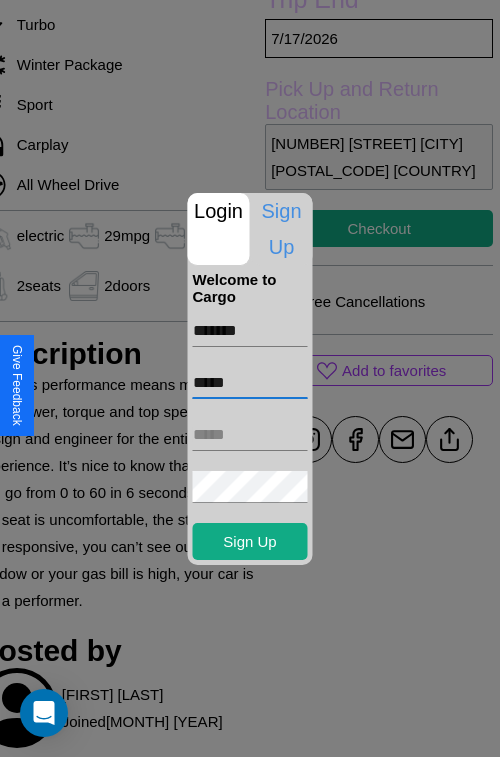 type on "*****" 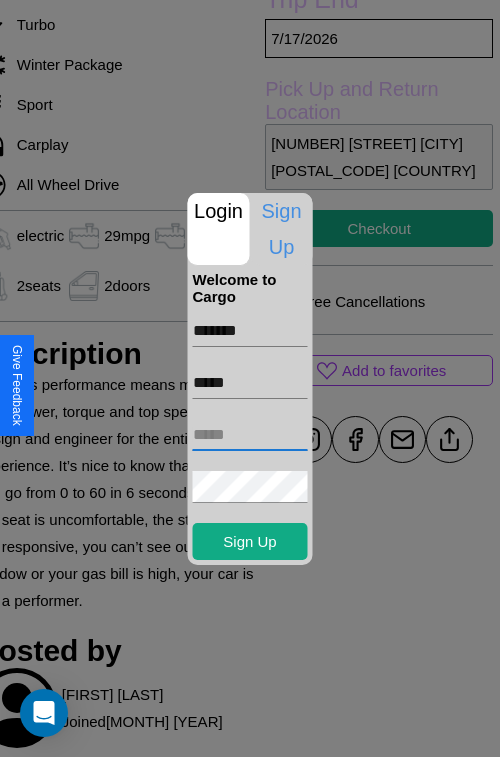 click at bounding box center [250, 435] 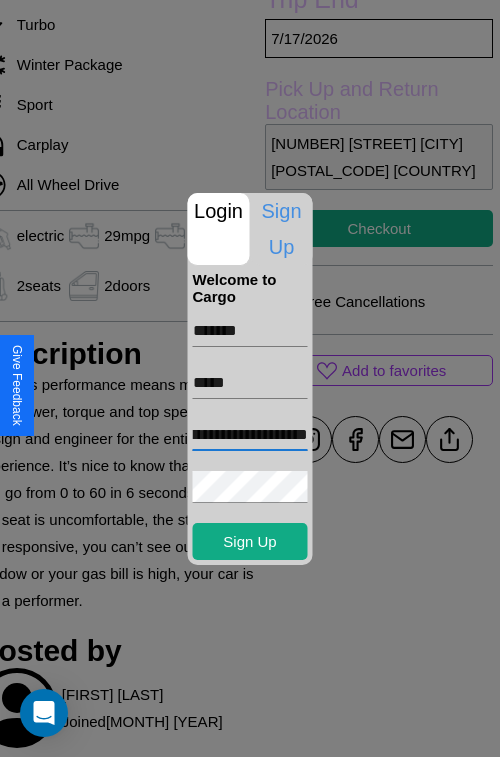 scroll, scrollTop: 0, scrollLeft: 53, axis: horizontal 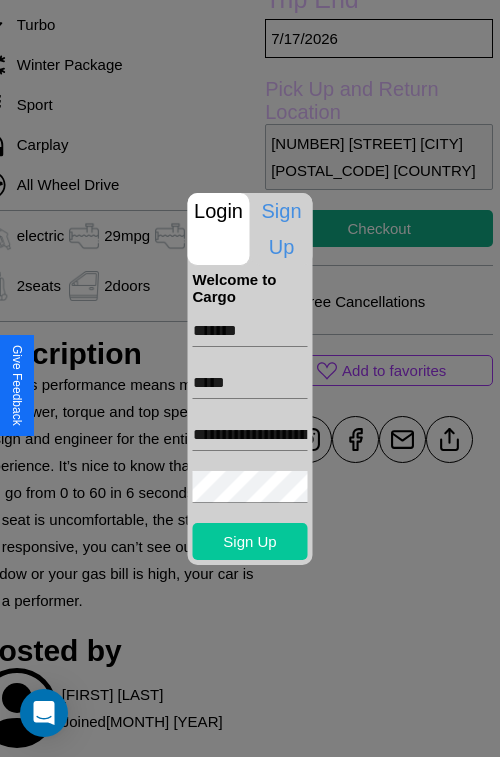 click on "Sign Up" at bounding box center (250, 541) 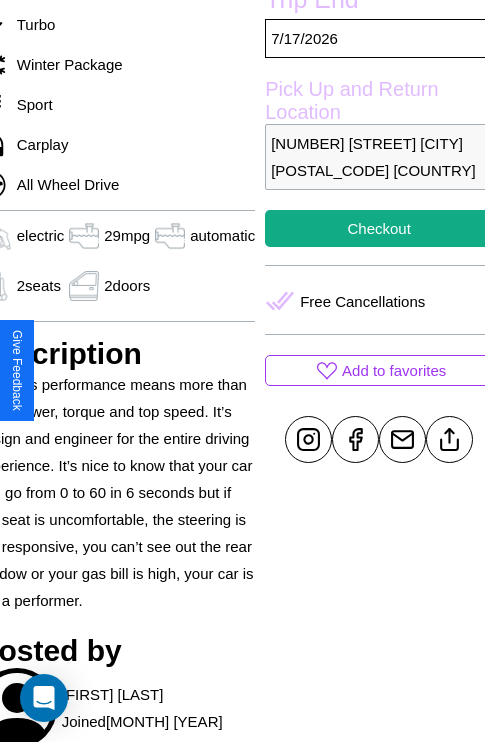 scroll, scrollTop: 550, scrollLeft: 96, axis: both 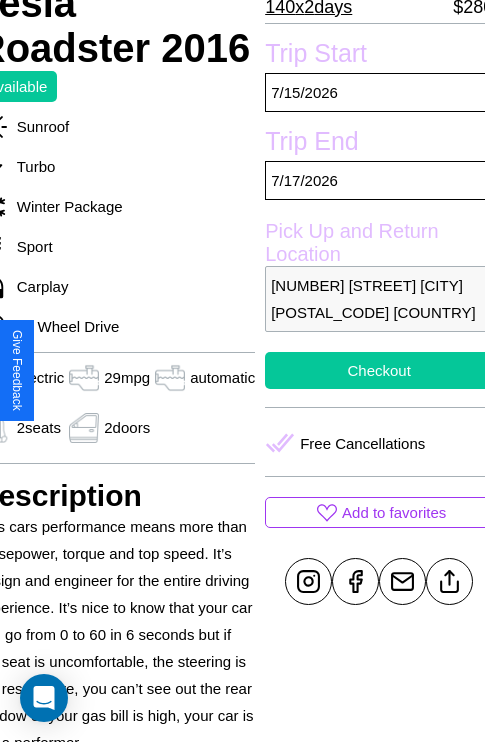 click on "Checkout" at bounding box center [379, 370] 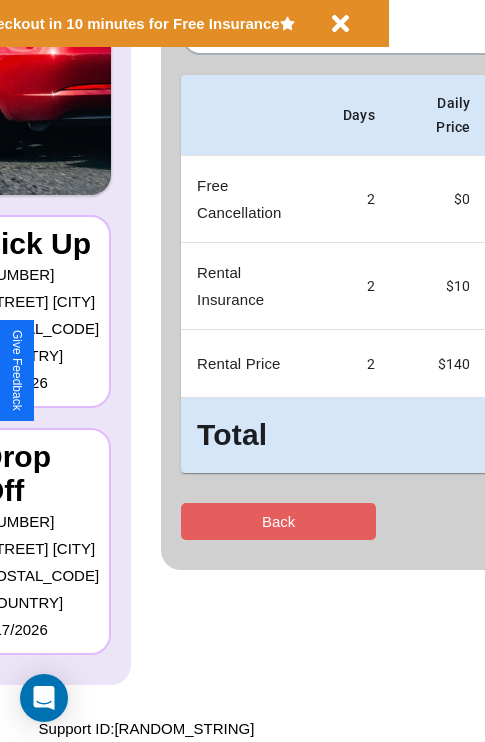 scroll, scrollTop: 0, scrollLeft: 0, axis: both 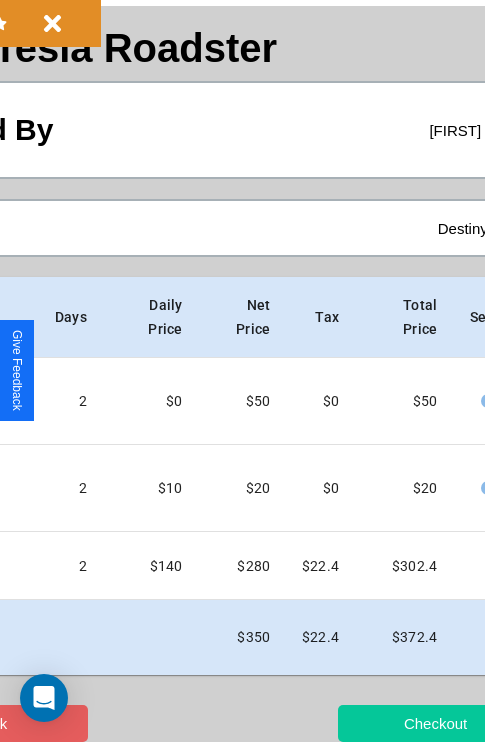 click on "Checkout" at bounding box center [435, 723] 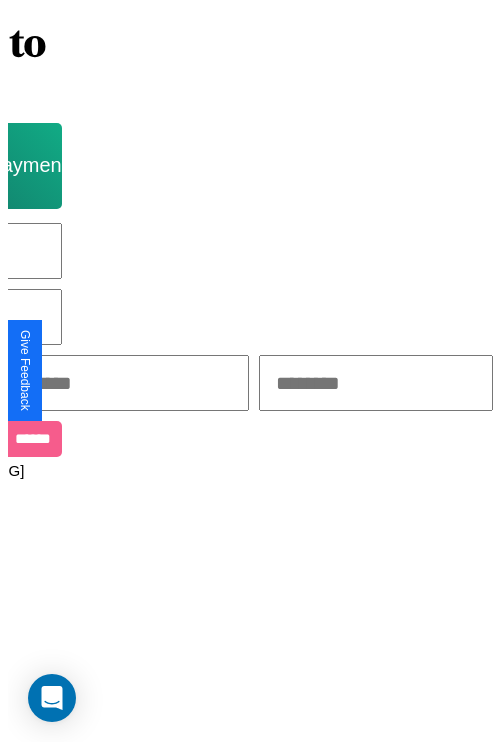 scroll, scrollTop: 0, scrollLeft: 0, axis: both 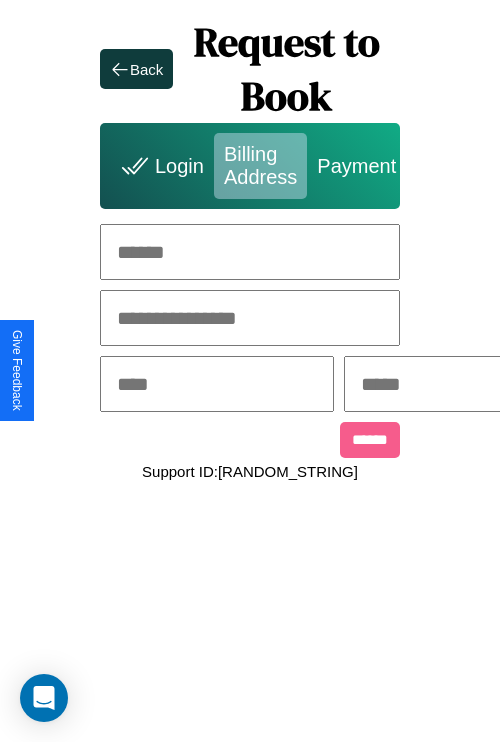 click at bounding box center (250, 252) 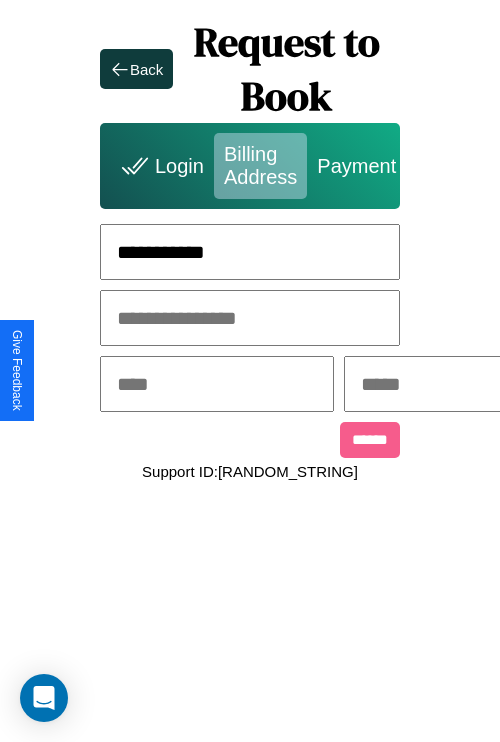 type on "**********" 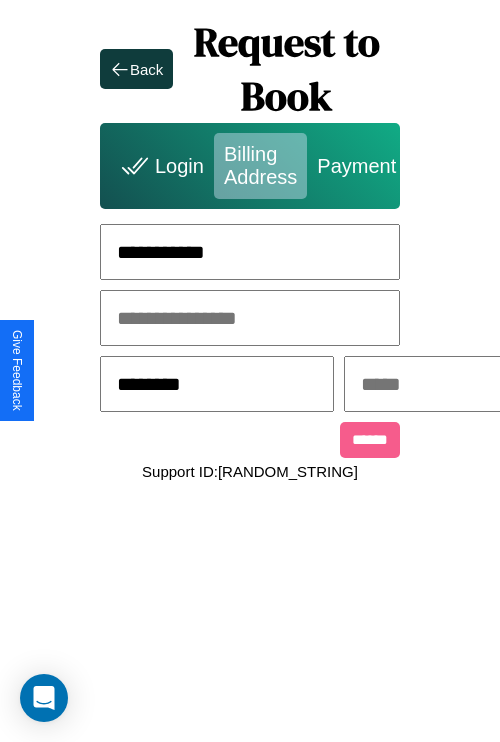 type on "********" 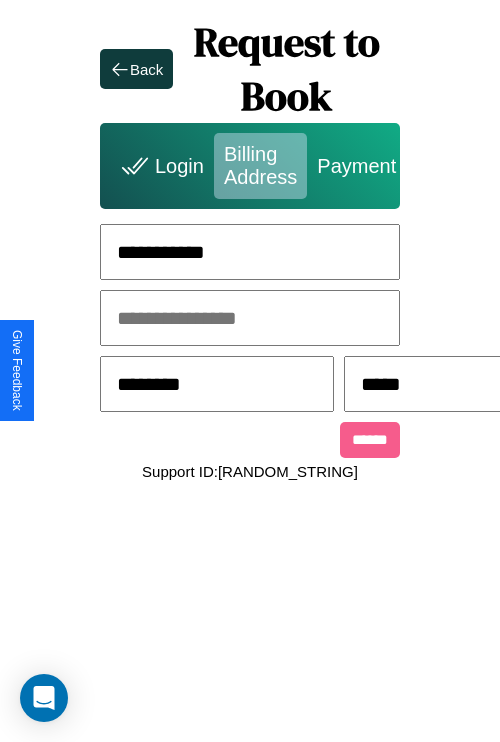 scroll, scrollTop: 0, scrollLeft: 517, axis: horizontal 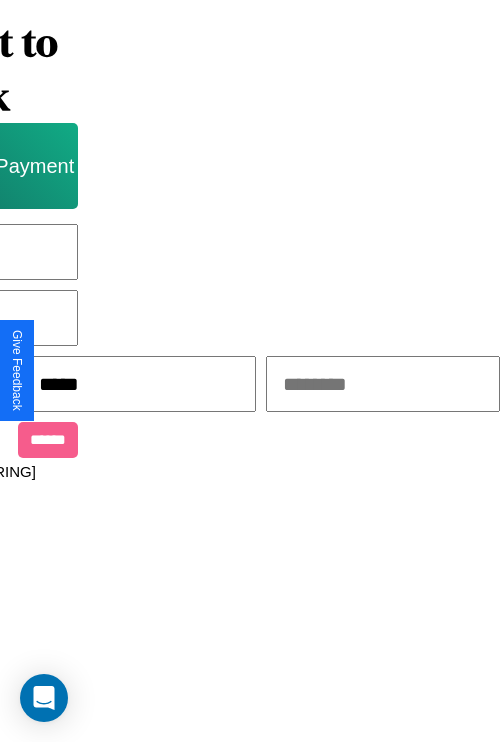 type on "*****" 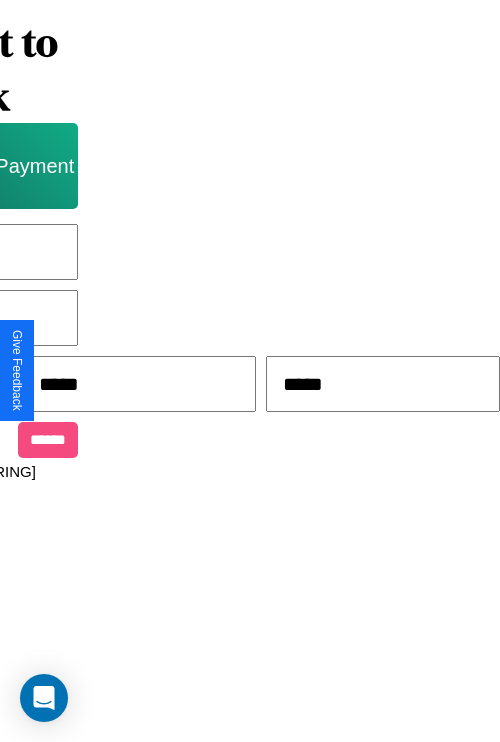 type on "*****" 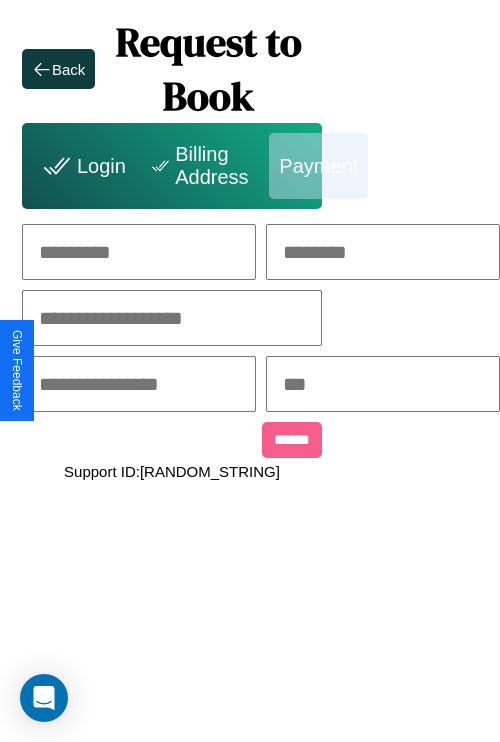 scroll, scrollTop: 0, scrollLeft: 208, axis: horizontal 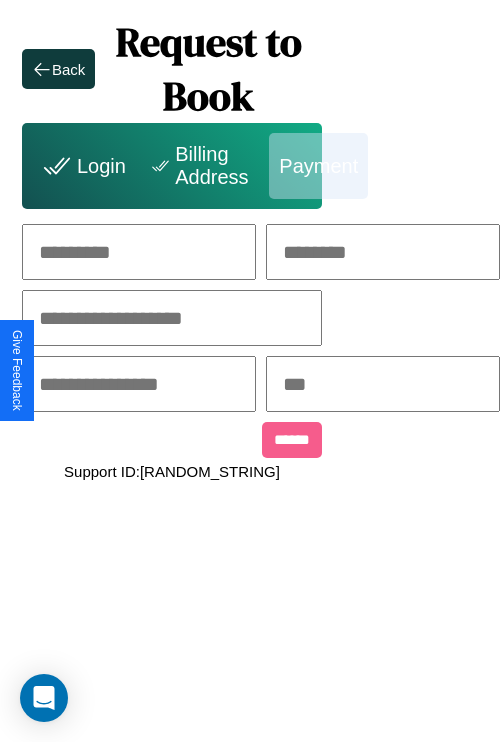 click at bounding box center (139, 252) 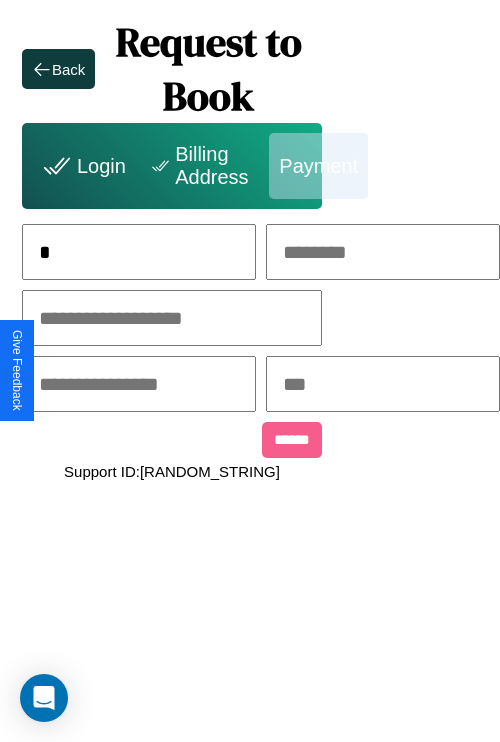 scroll, scrollTop: 0, scrollLeft: 130, axis: horizontal 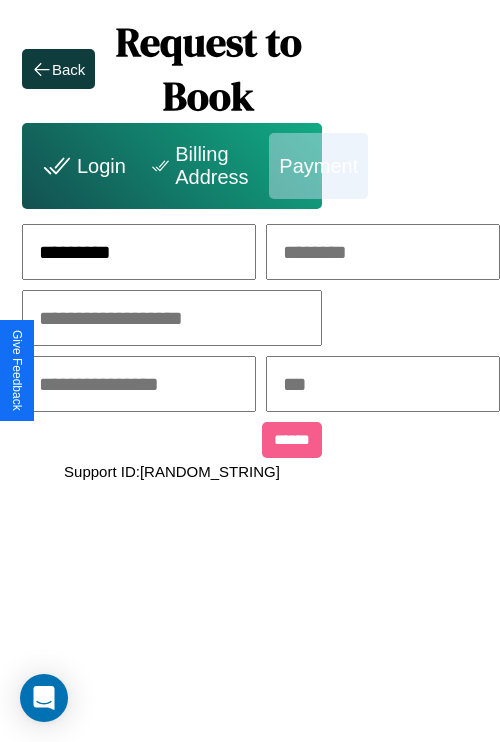 type on "*********" 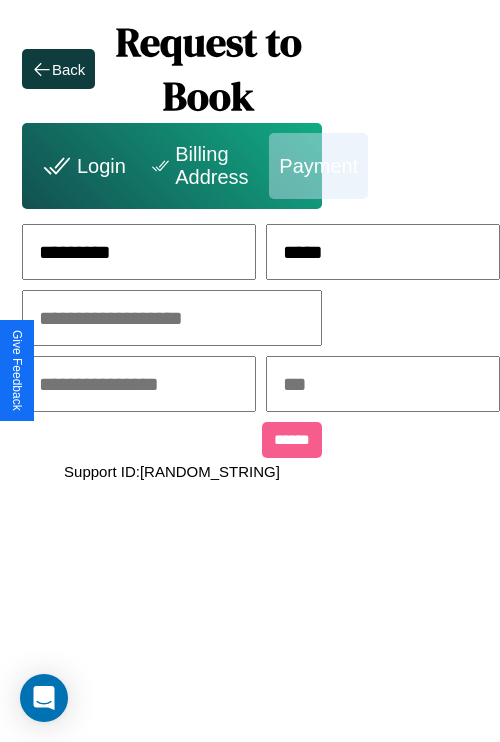 type on "*****" 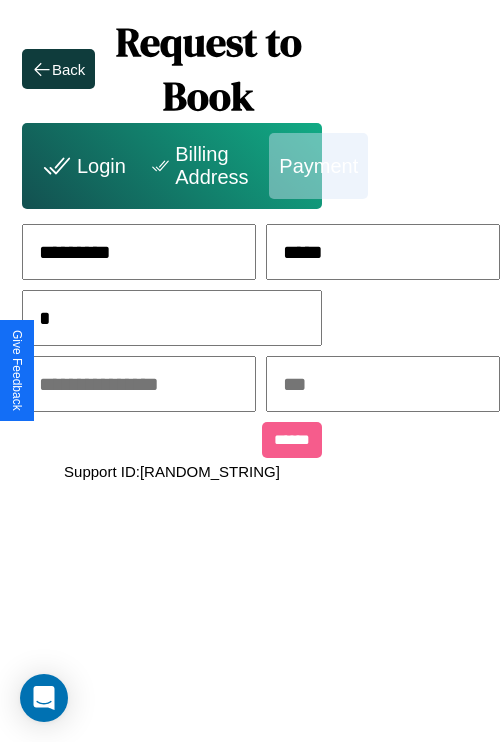 scroll, scrollTop: 0, scrollLeft: 128, axis: horizontal 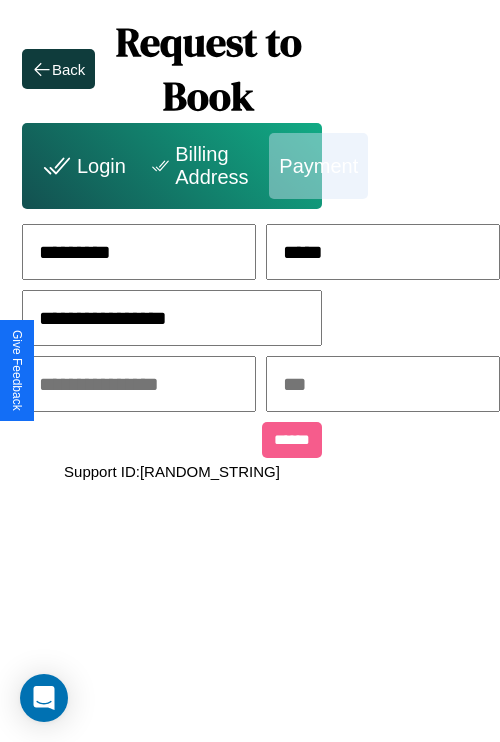 type on "**********" 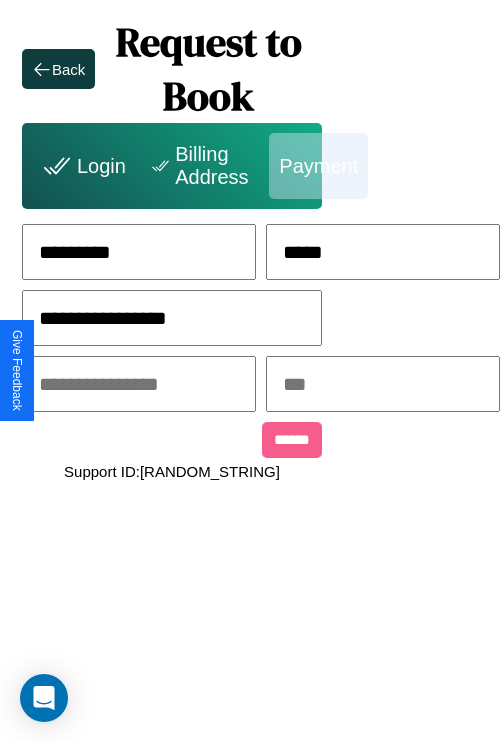 click at bounding box center (139, 384) 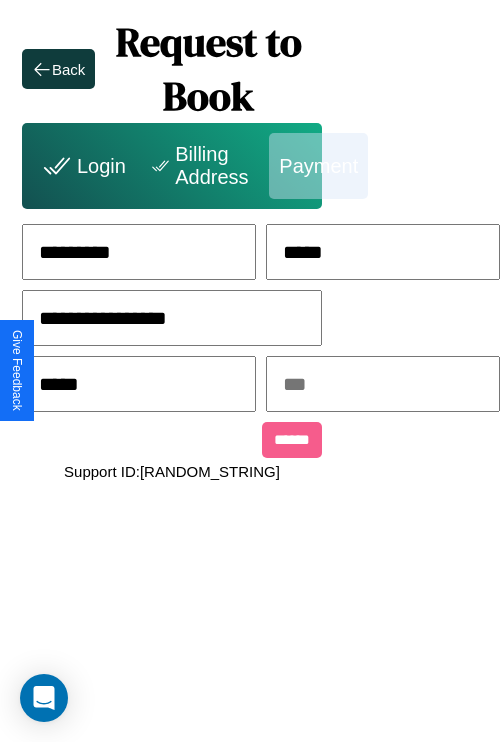 type on "*****" 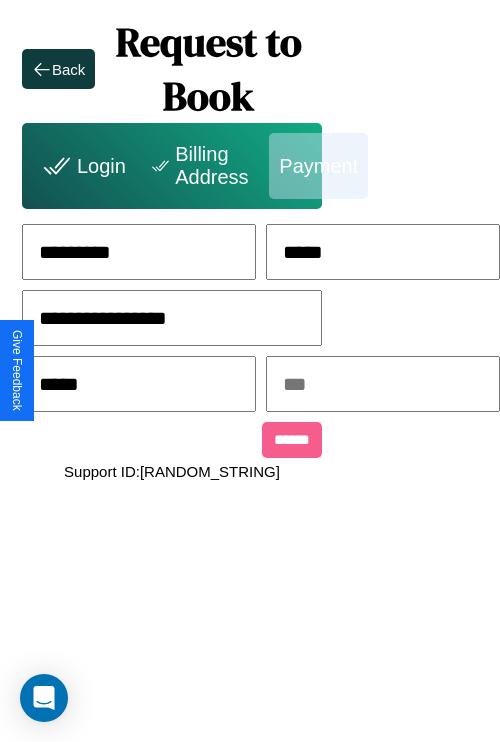 click at bounding box center (383, 384) 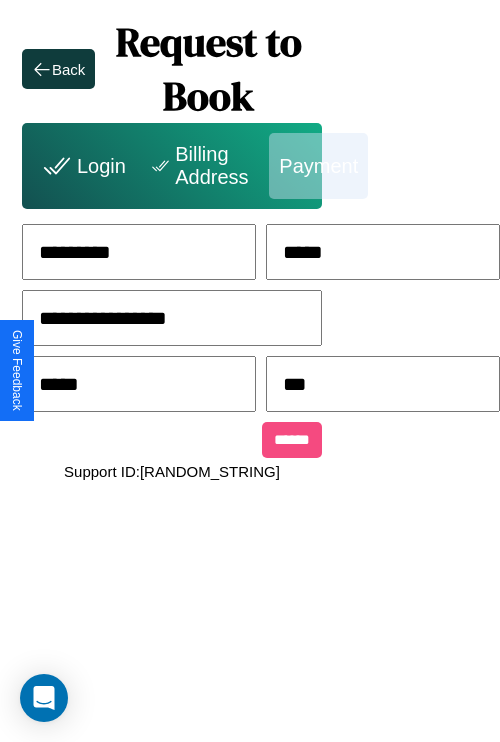 type on "***" 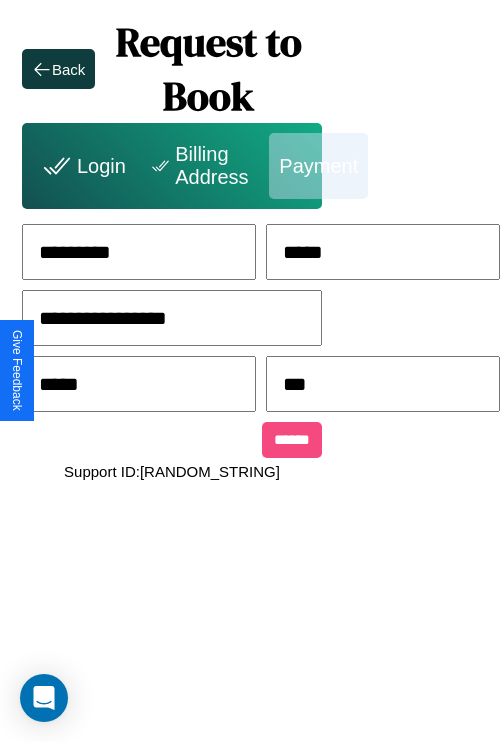 click on "******" at bounding box center (292, 440) 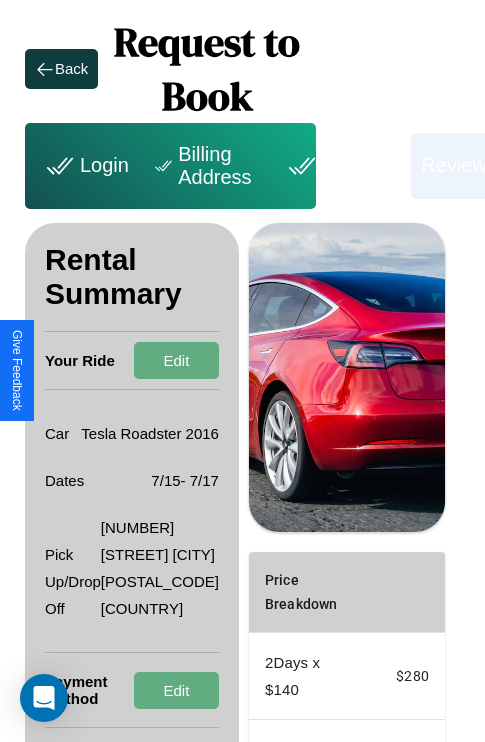 scroll, scrollTop: 274, scrollLeft: 72, axis: both 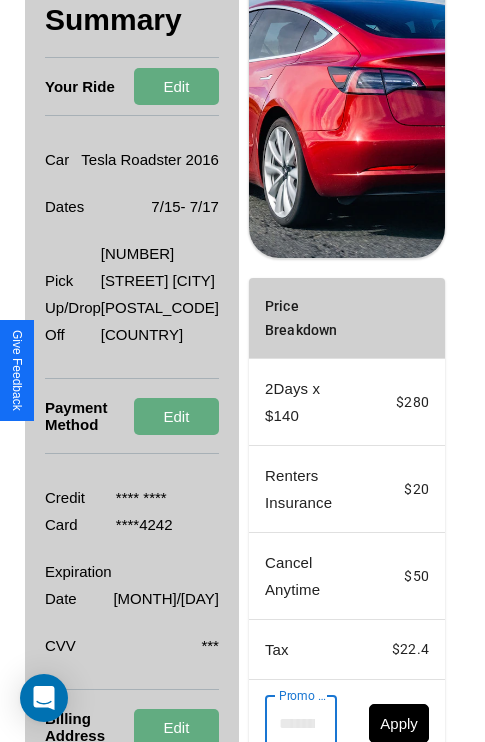 click on "Promo Code" at bounding box center [290, 724] 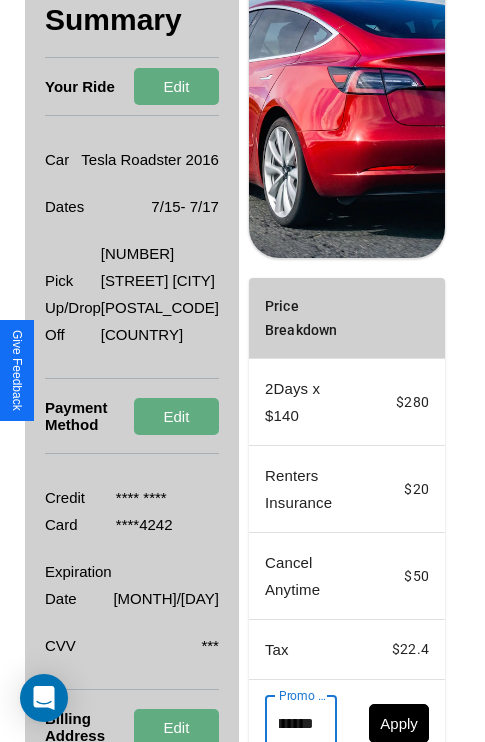 scroll, scrollTop: 0, scrollLeft: 96, axis: horizontal 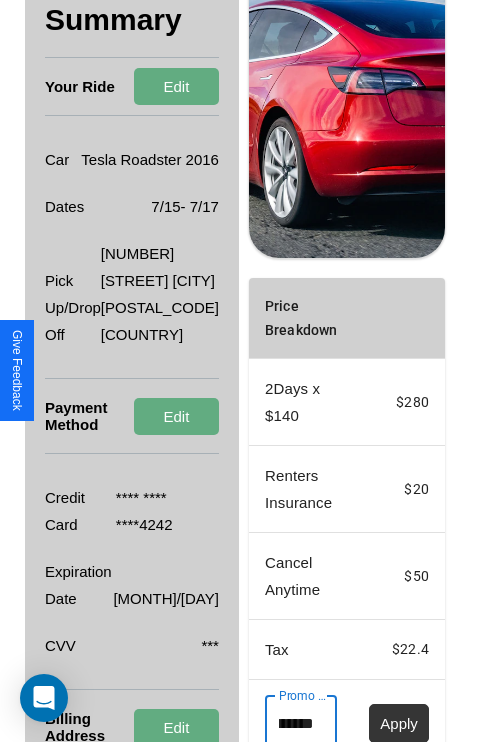 type on "**********" 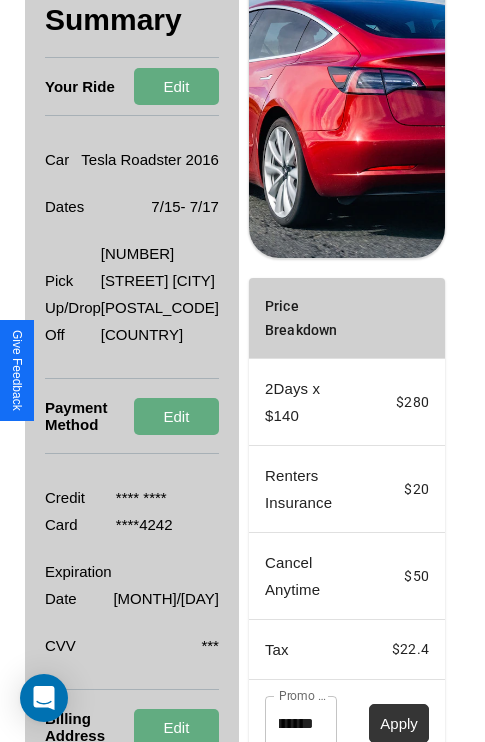 scroll, scrollTop: 0, scrollLeft: 0, axis: both 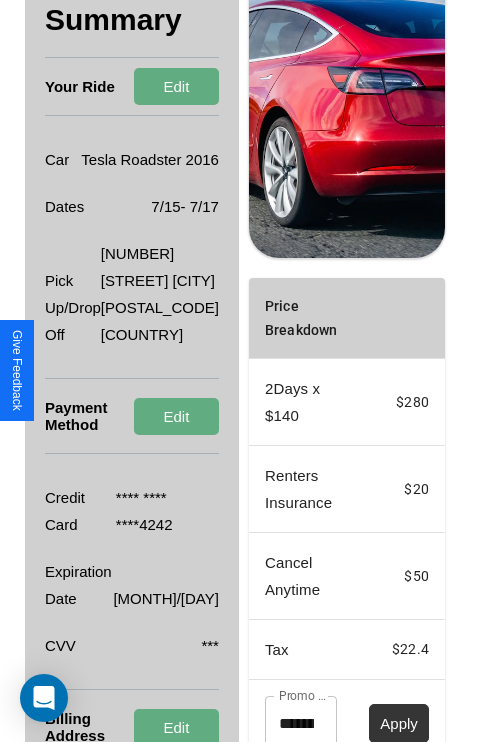 click on "Apply" at bounding box center [399, 723] 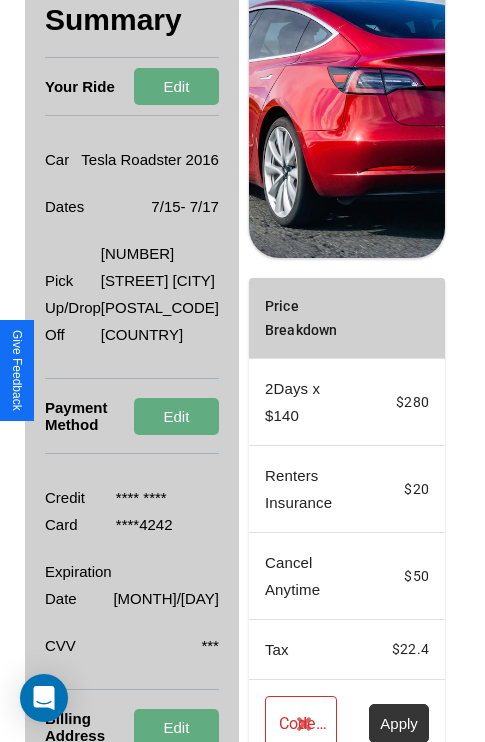 scroll, scrollTop: 428, scrollLeft: 72, axis: both 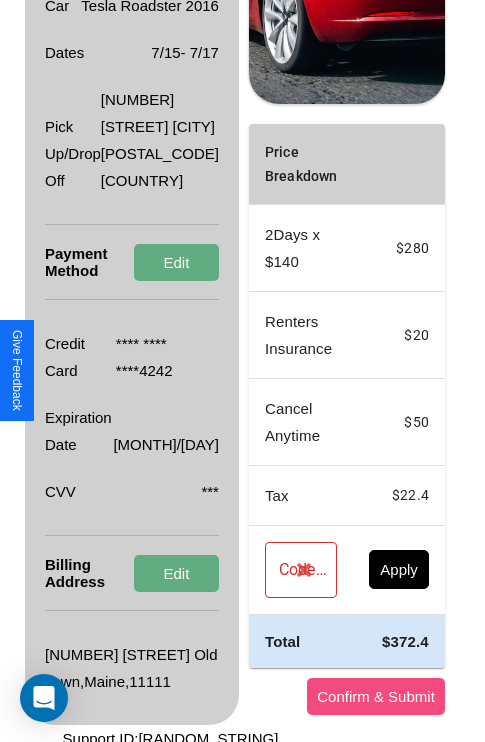 click on "Confirm & Submit" at bounding box center (376, 696) 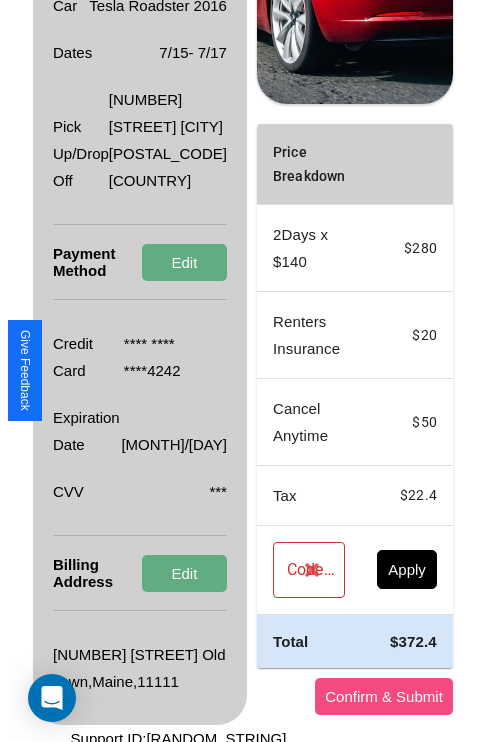 scroll, scrollTop: 0, scrollLeft: 72, axis: horizontal 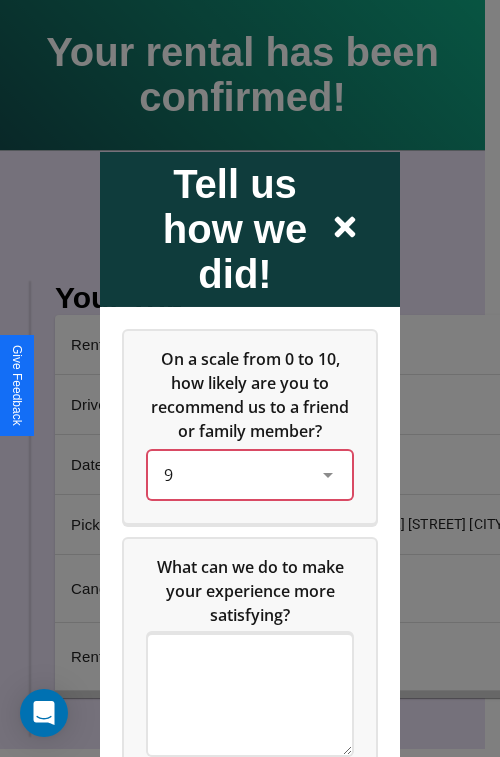 click on "9" at bounding box center (234, 474) 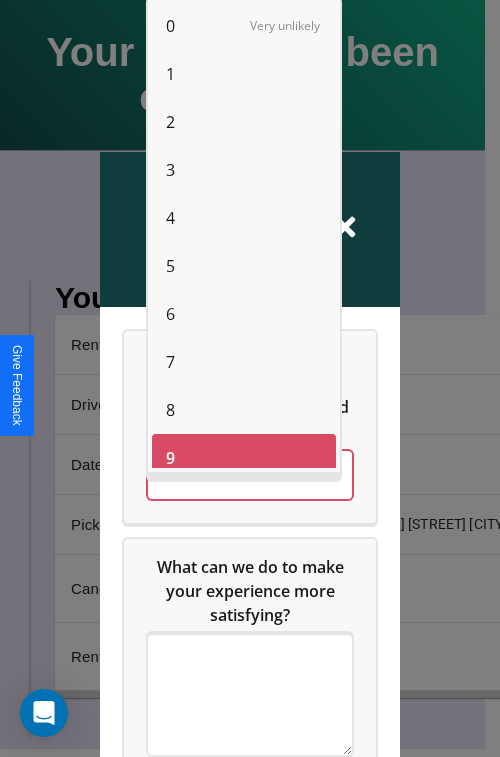 scroll, scrollTop: 14, scrollLeft: 0, axis: vertical 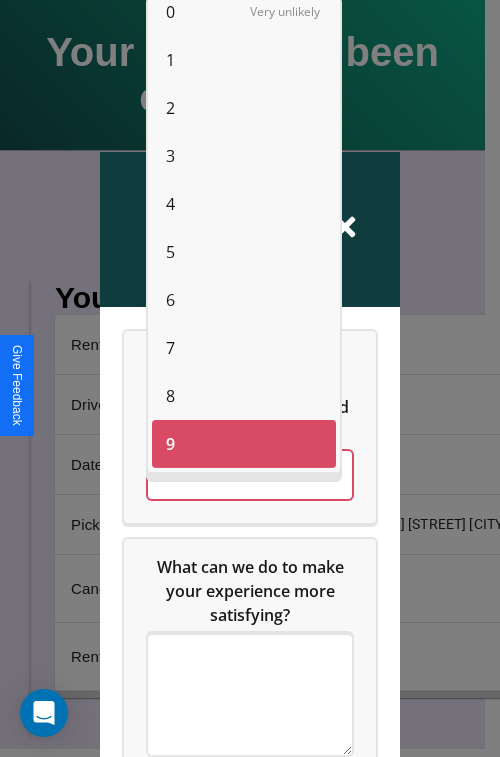 click on "2" at bounding box center [170, 108] 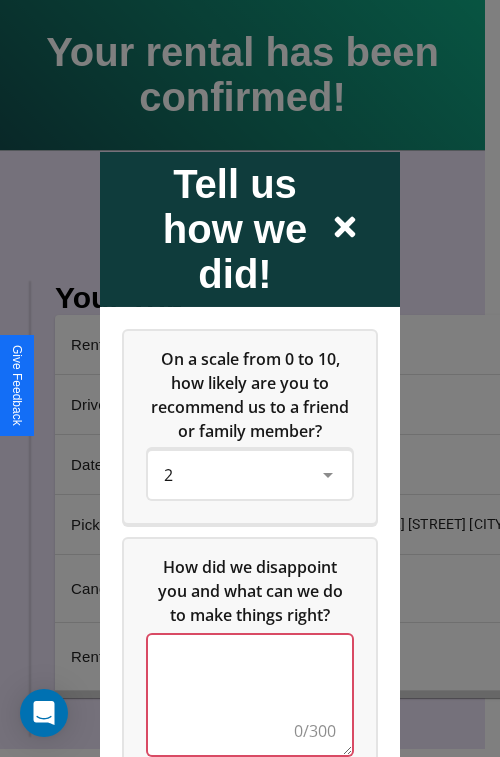 click at bounding box center (250, 694) 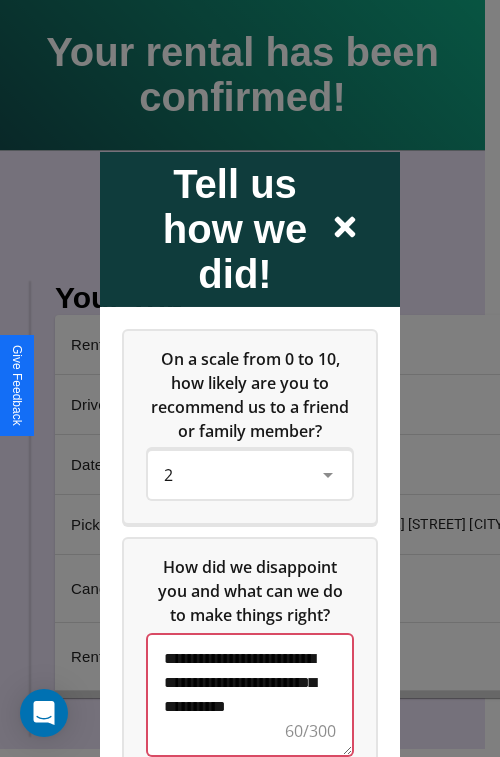 scroll, scrollTop: 5, scrollLeft: 0, axis: vertical 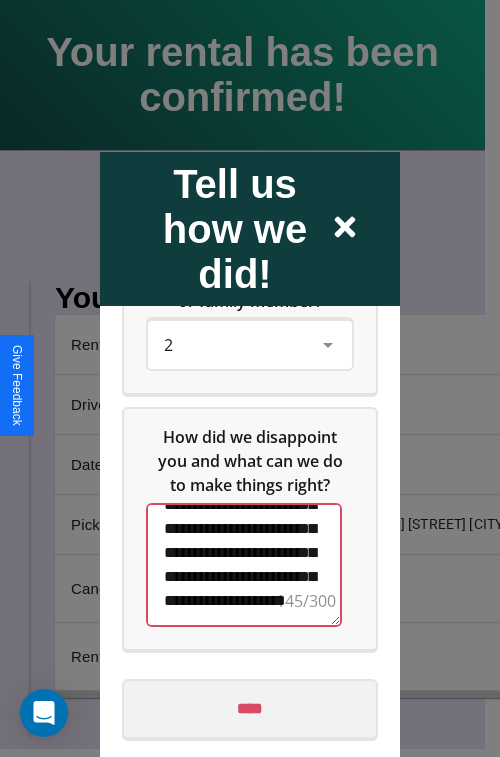 type on "**********" 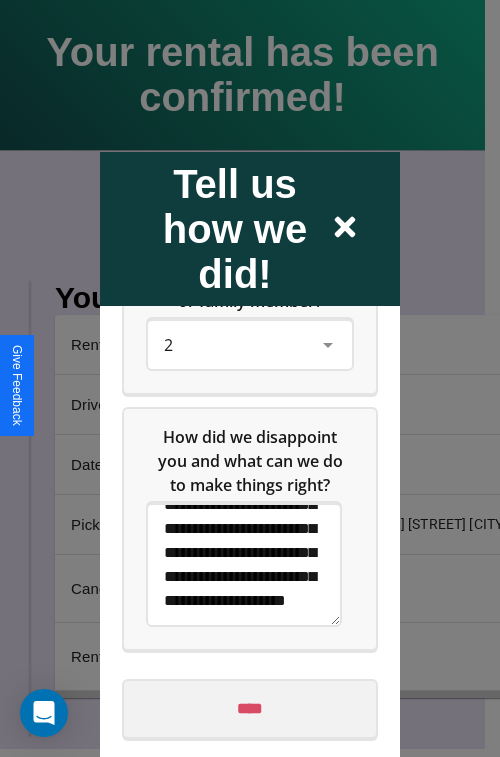 click on "****" at bounding box center (250, 708) 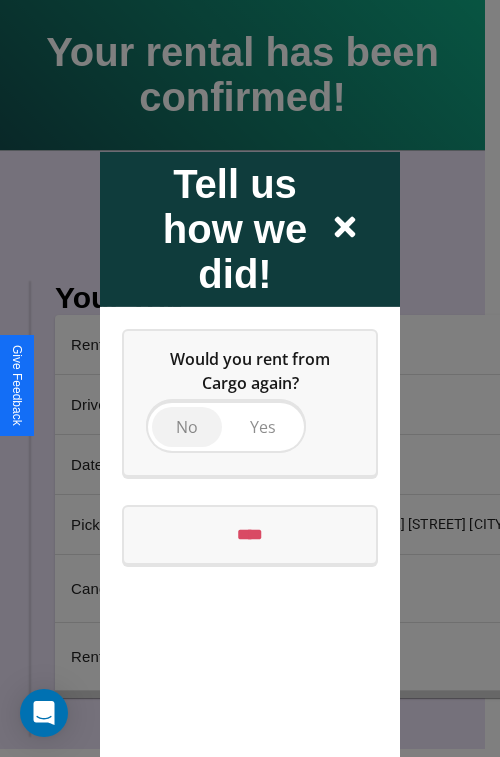 click on "No" at bounding box center [187, 426] 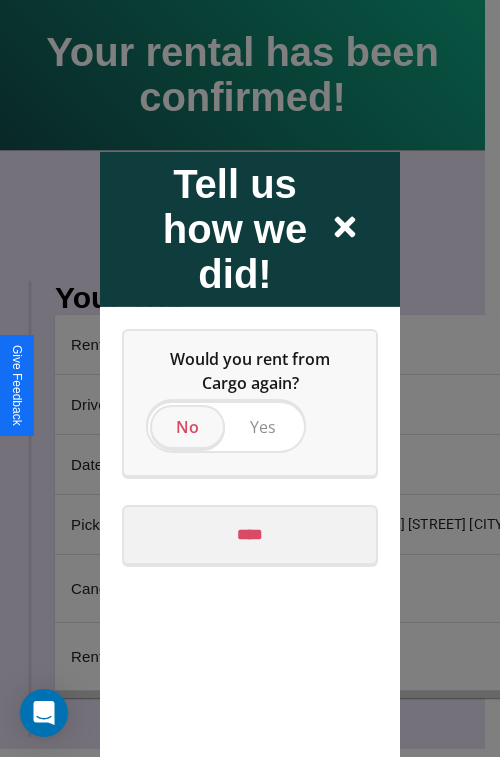 click on "****" at bounding box center [250, 534] 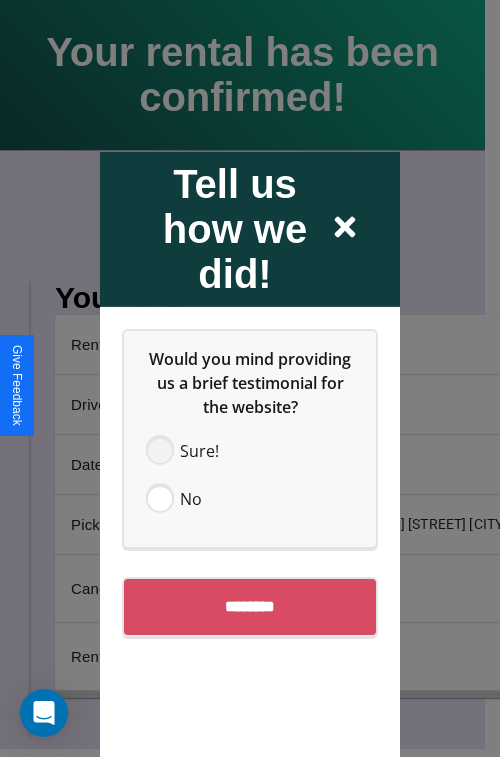 click at bounding box center (160, 450) 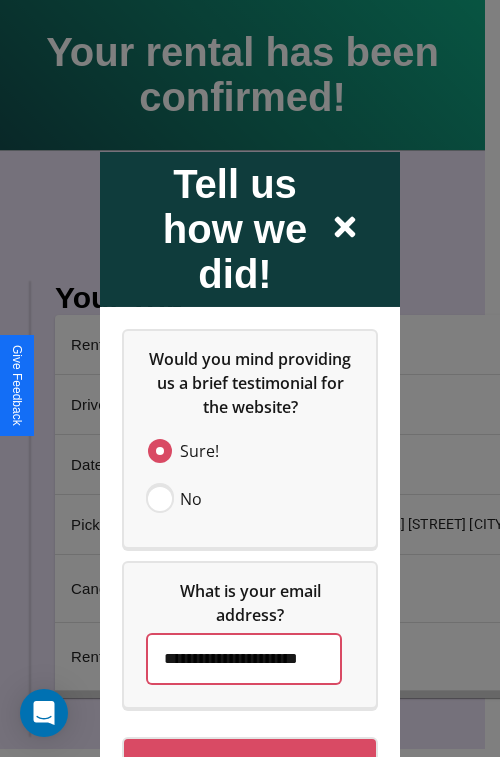 scroll, scrollTop: 0, scrollLeft: 31, axis: horizontal 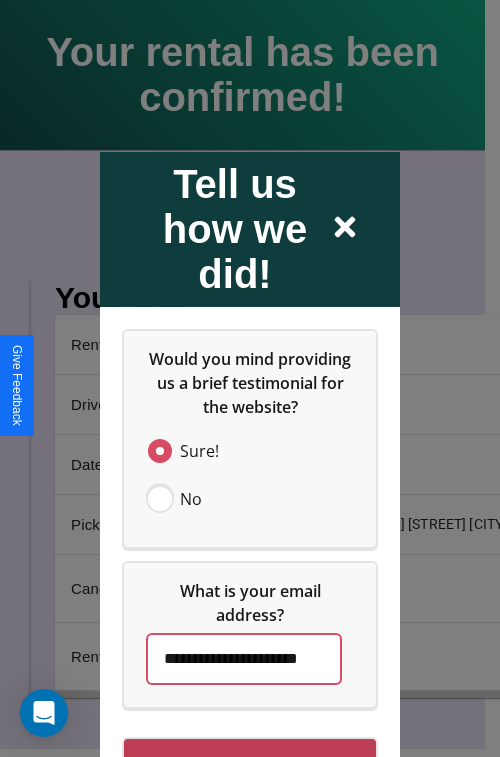type on "**********" 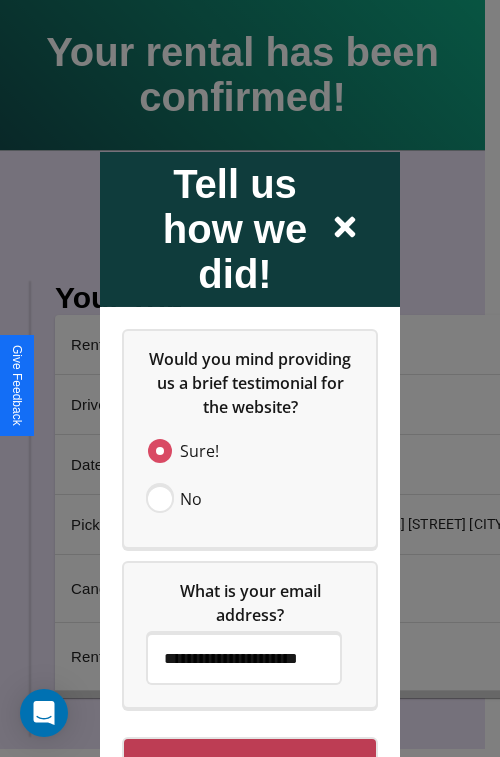 scroll, scrollTop: 58, scrollLeft: 0, axis: vertical 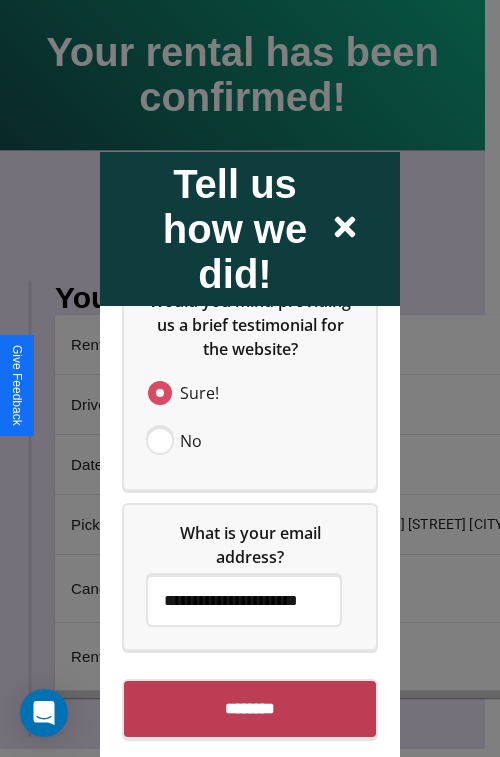 click on "********" at bounding box center [250, 708] 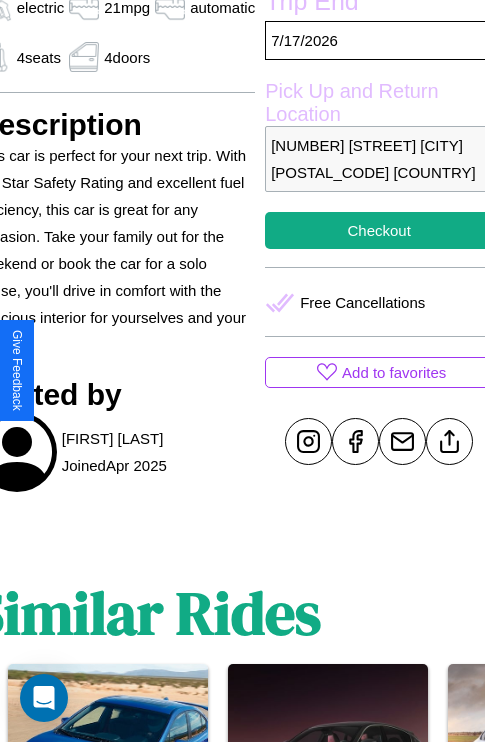 scroll, scrollTop: 520, scrollLeft: 96, axis: both 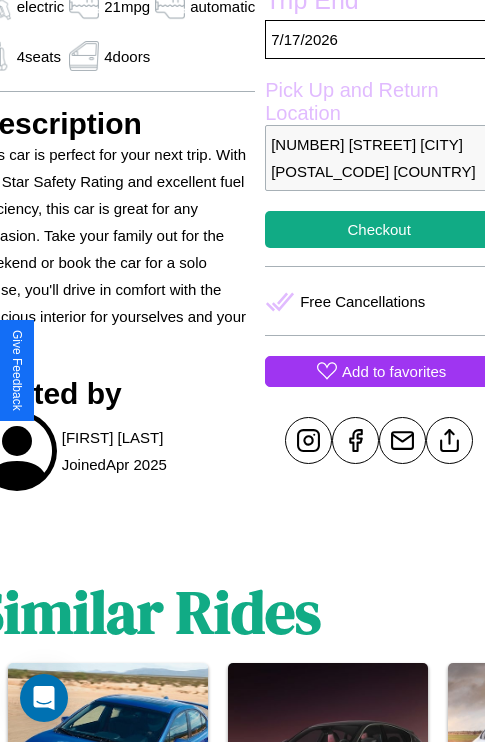 click on "Add to favorites" at bounding box center (394, 371) 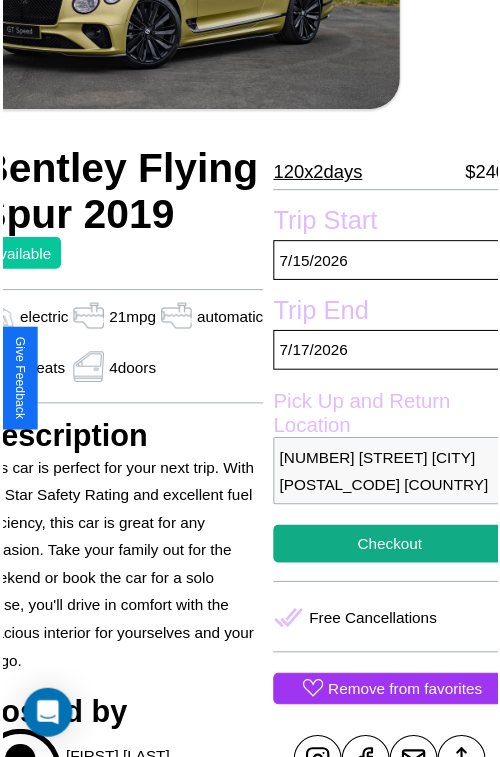 scroll, scrollTop: 100, scrollLeft: 96, axis: both 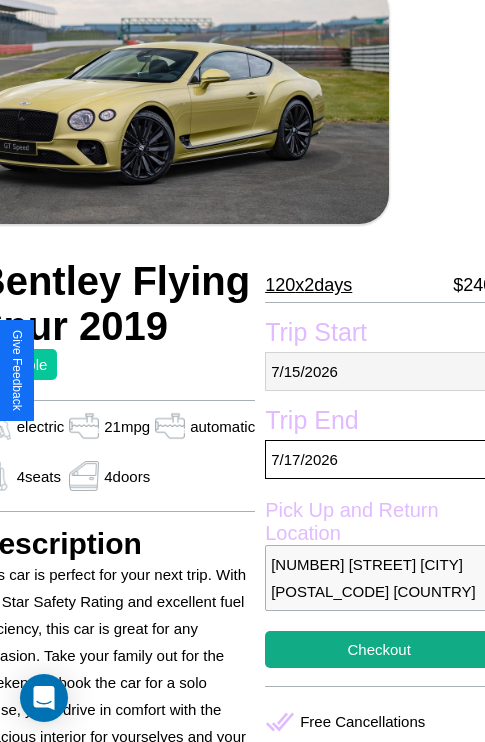 click on "7 / 15 / 2026" at bounding box center (379, 371) 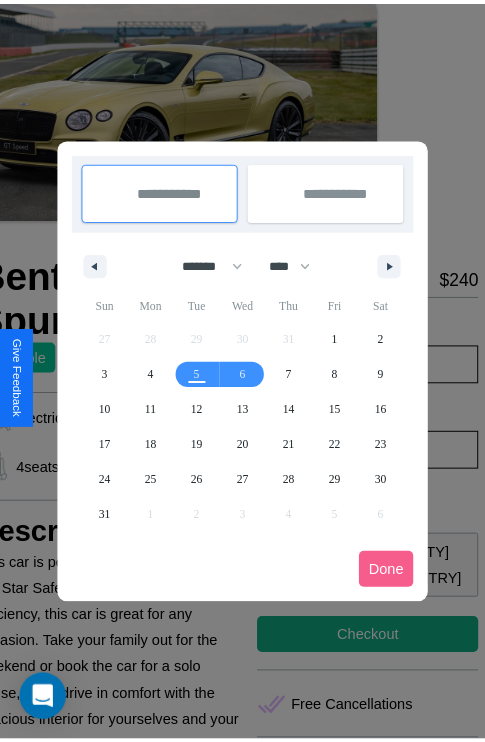 scroll, scrollTop: 0, scrollLeft: 96, axis: horizontal 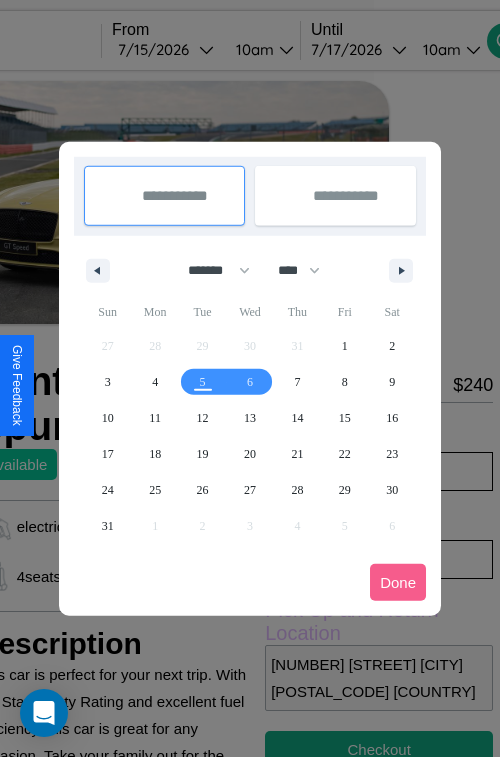 click at bounding box center [250, 378] 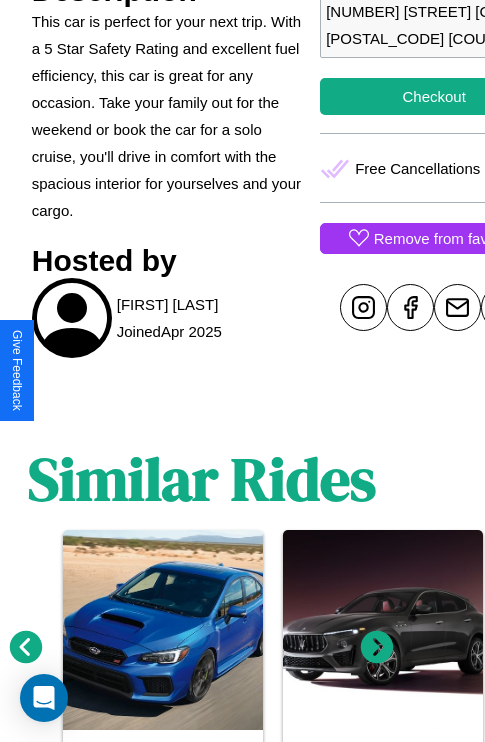 scroll, scrollTop: 790, scrollLeft: 30, axis: both 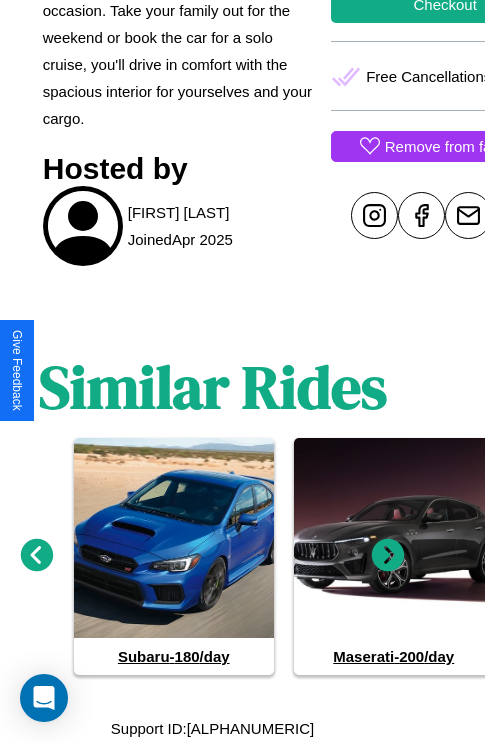 click 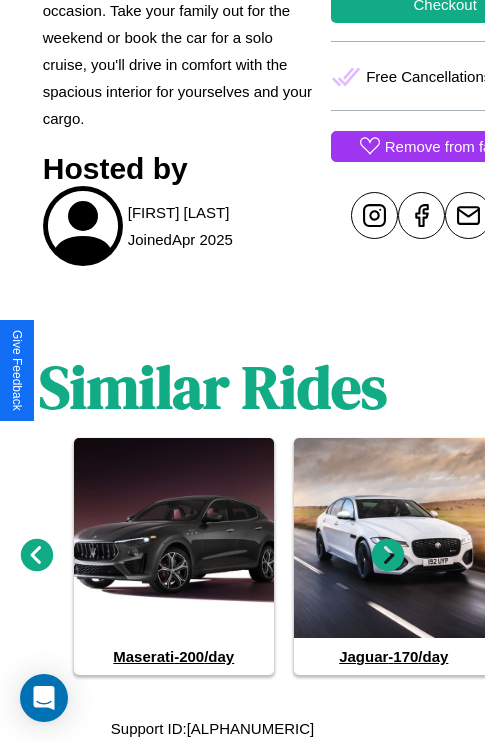click 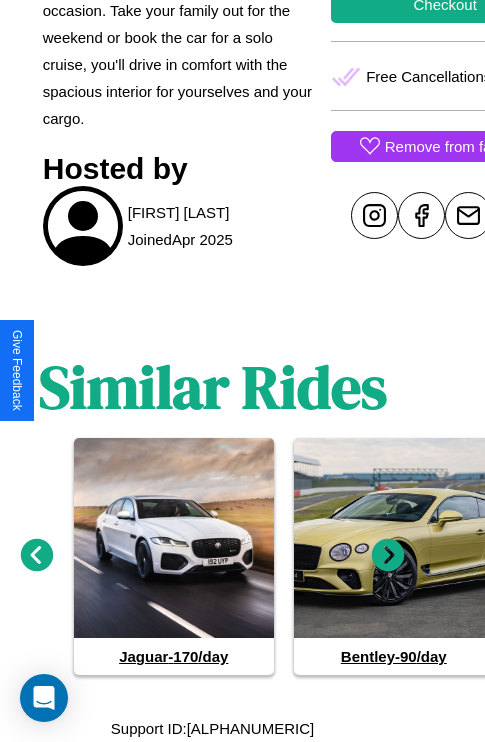 click 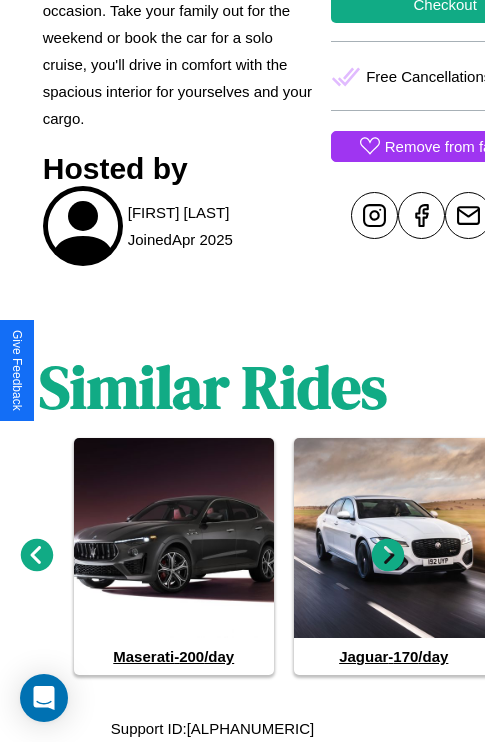 scroll, scrollTop: 378, scrollLeft: 96, axis: both 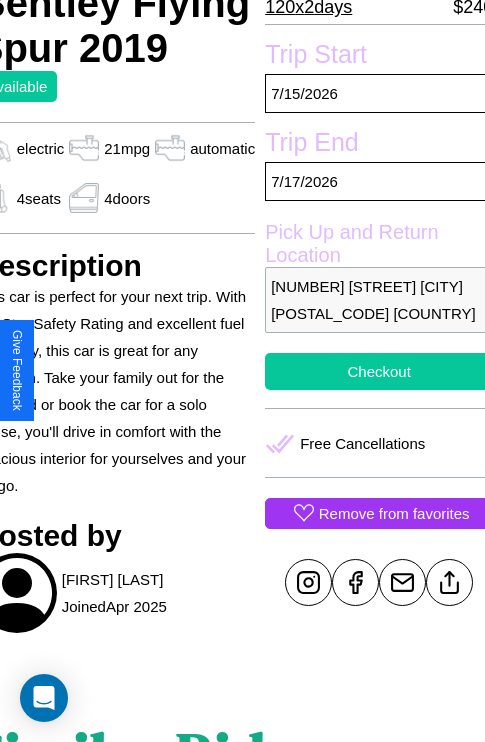 click on "Checkout" at bounding box center [379, 371] 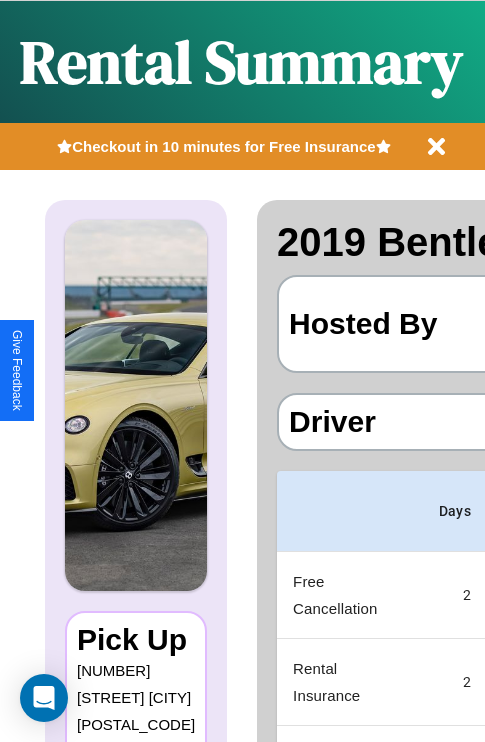 scroll, scrollTop: 194, scrollLeft: 0, axis: vertical 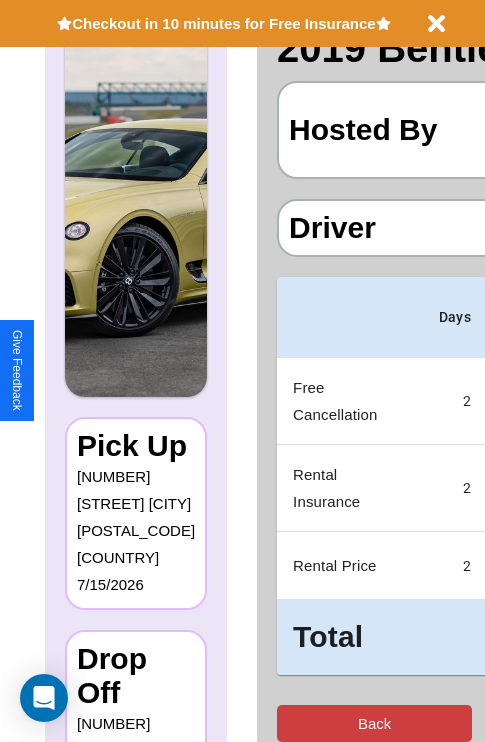 click on "Back" at bounding box center [374, 723] 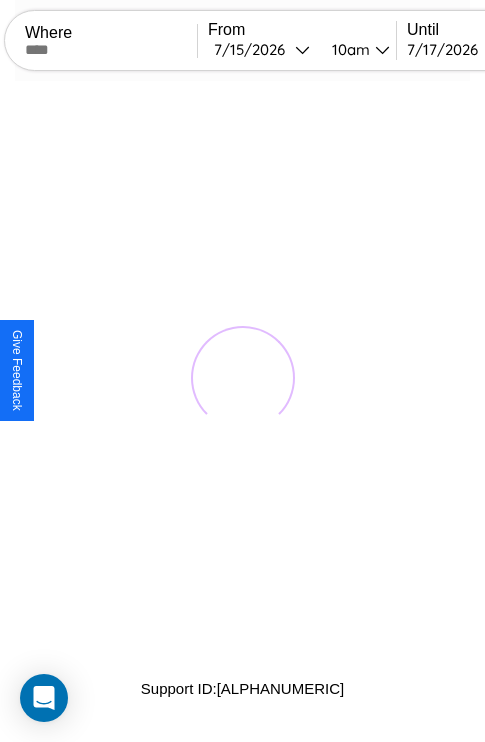 scroll, scrollTop: 0, scrollLeft: 0, axis: both 